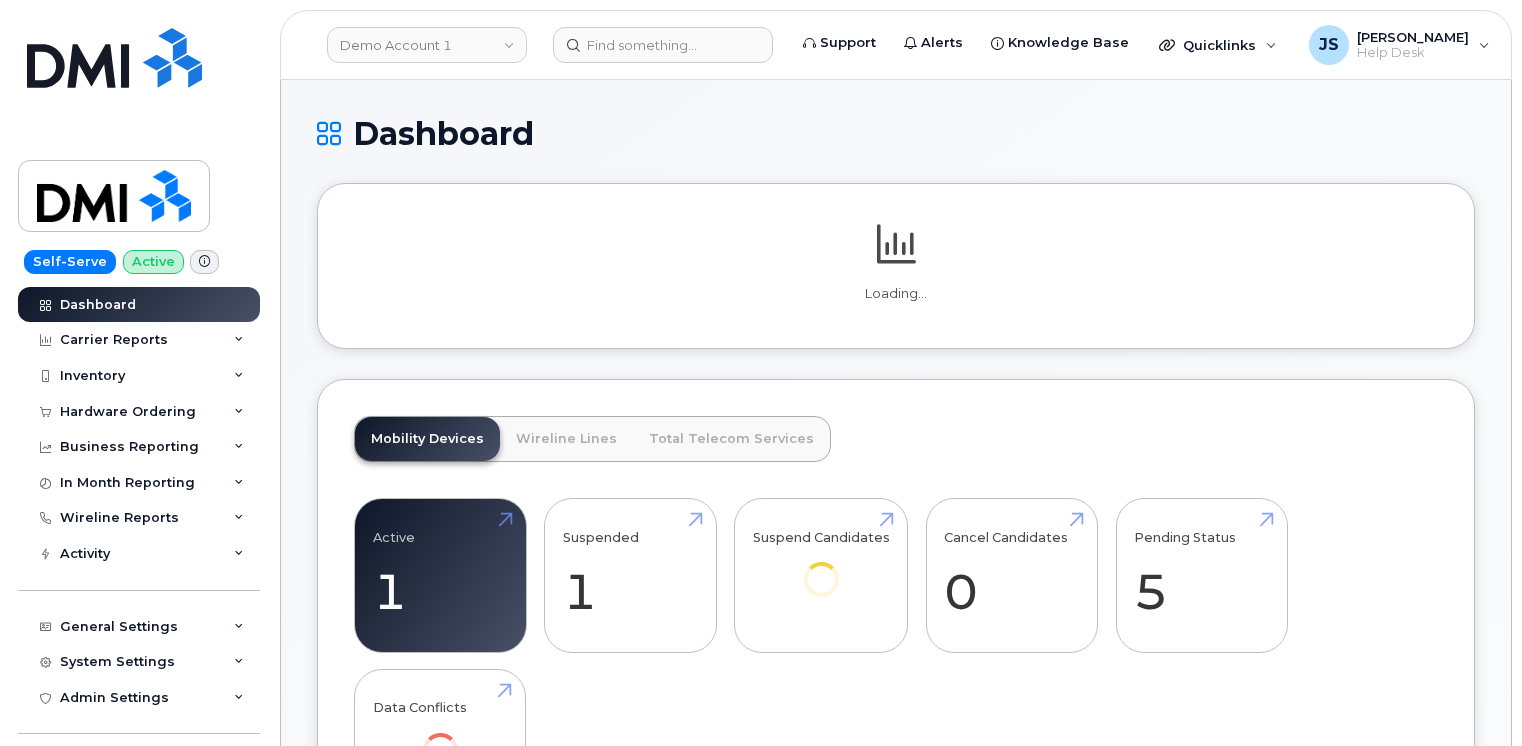 scroll, scrollTop: 0, scrollLeft: 0, axis: both 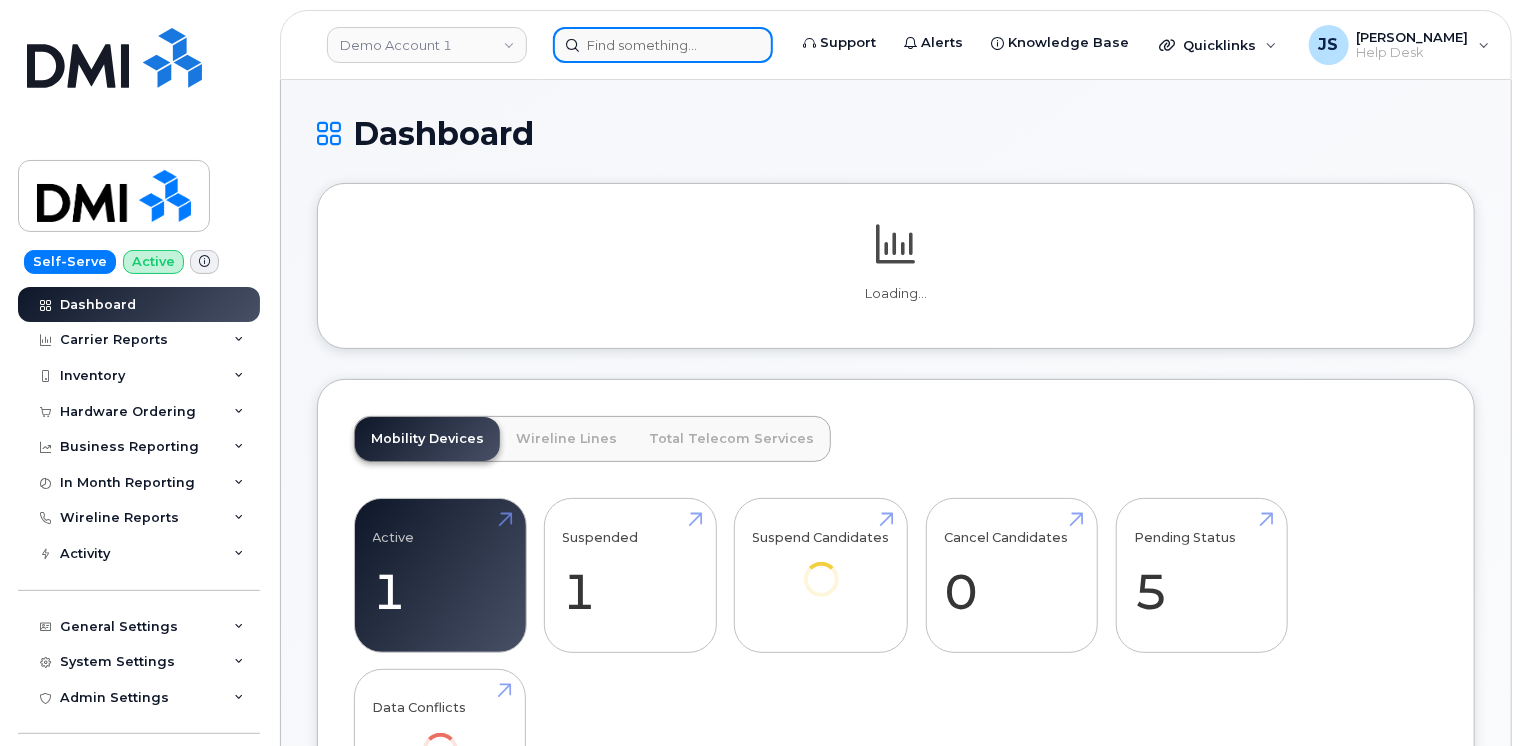 click at bounding box center [663, 45] 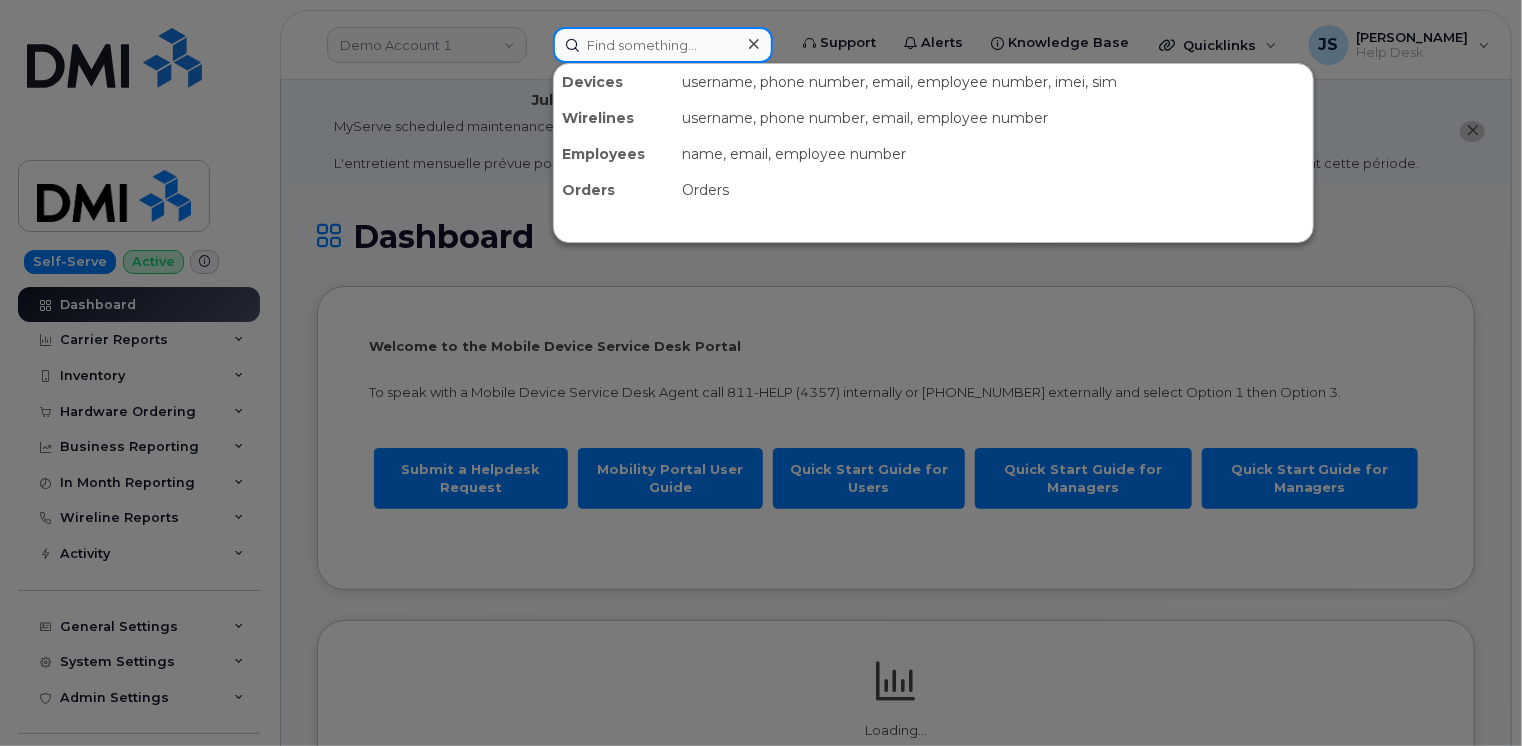 paste on "8016955999" 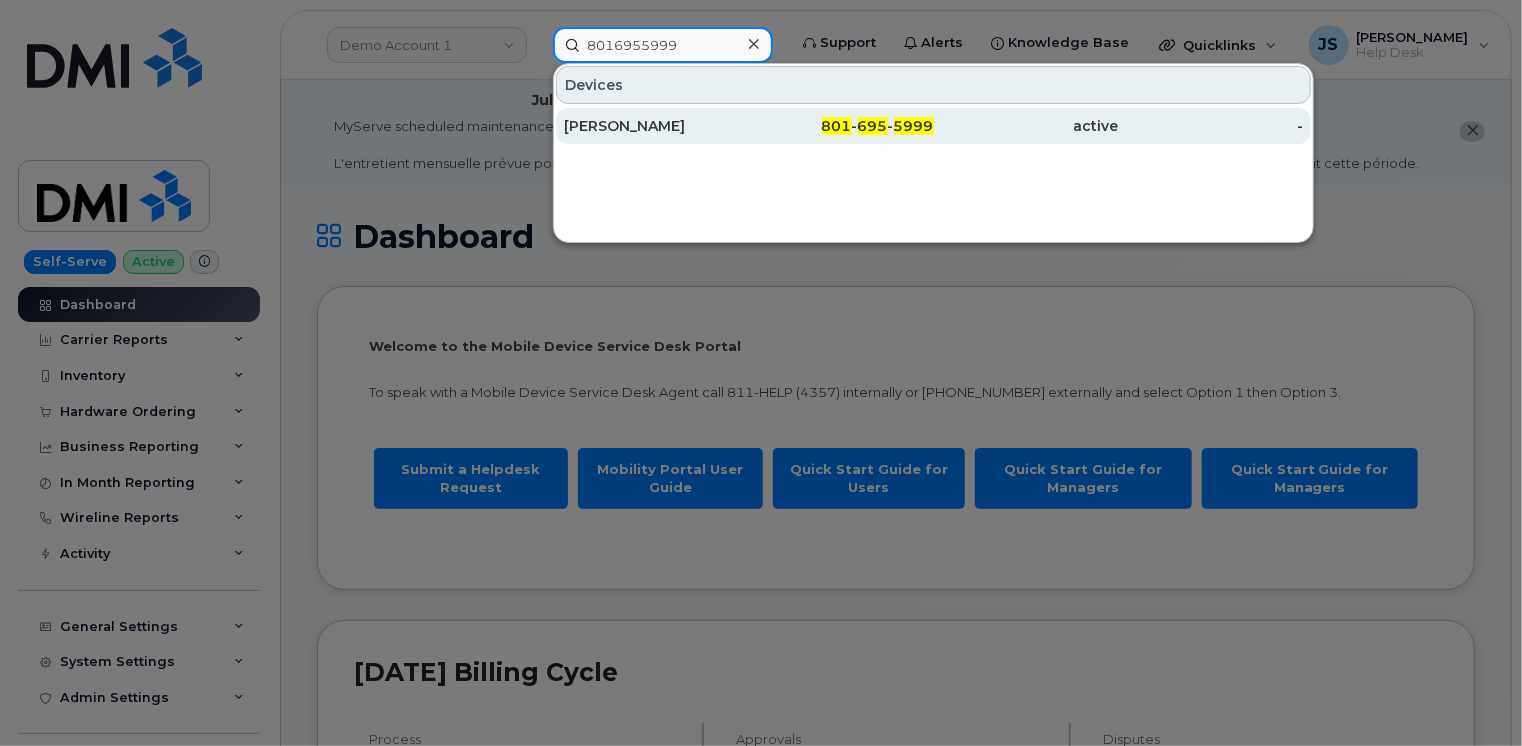 type on "8016955999" 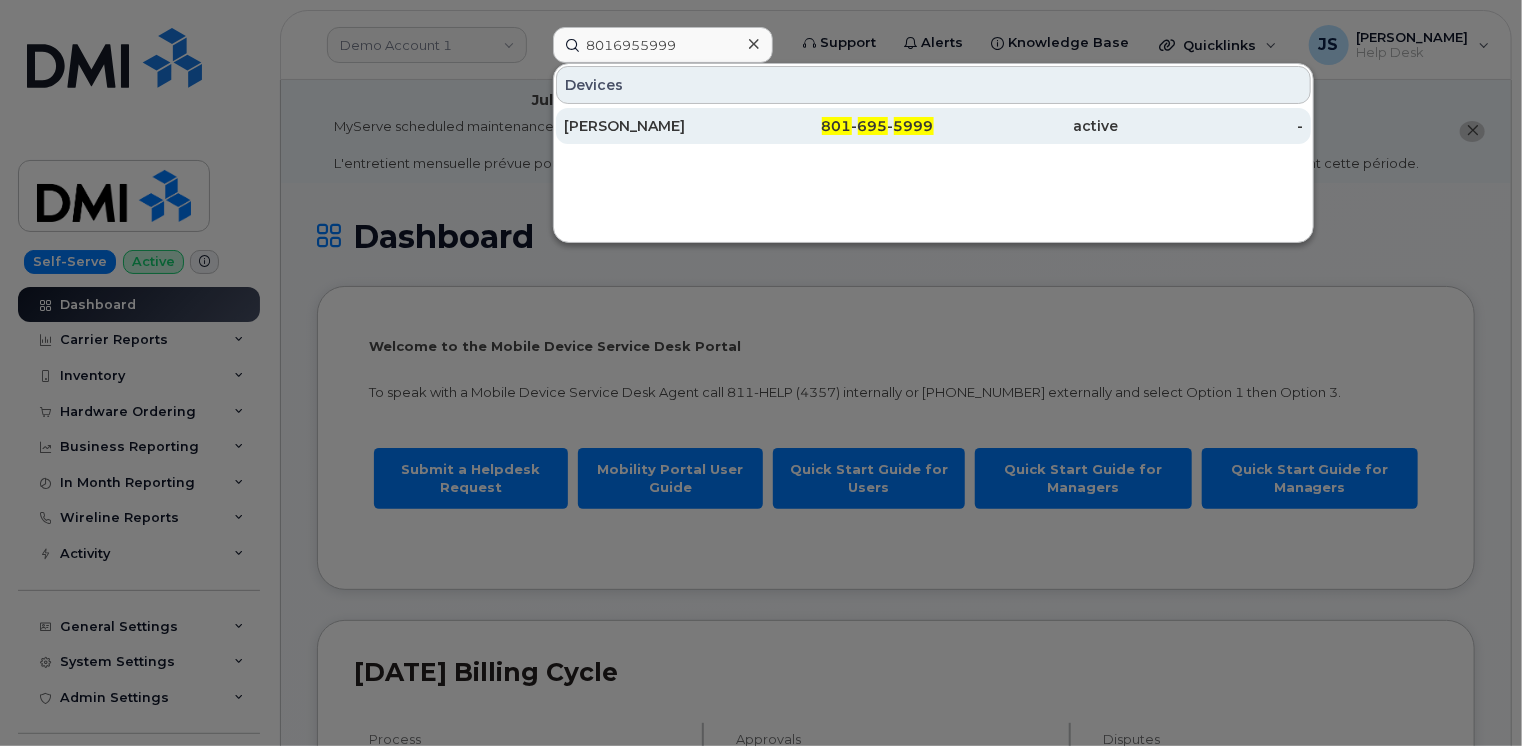click on "LEE PETERSEN" 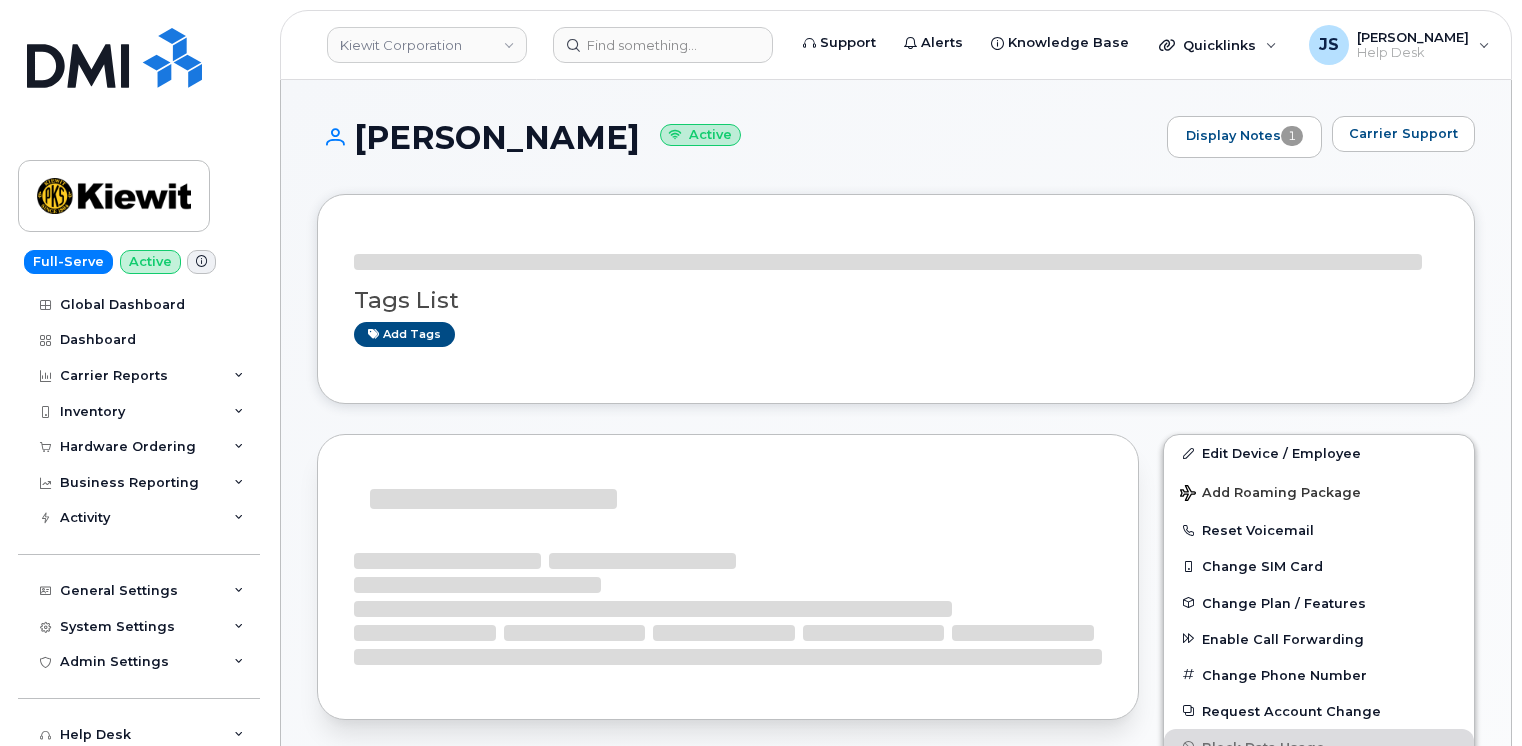 scroll, scrollTop: 0, scrollLeft: 0, axis: both 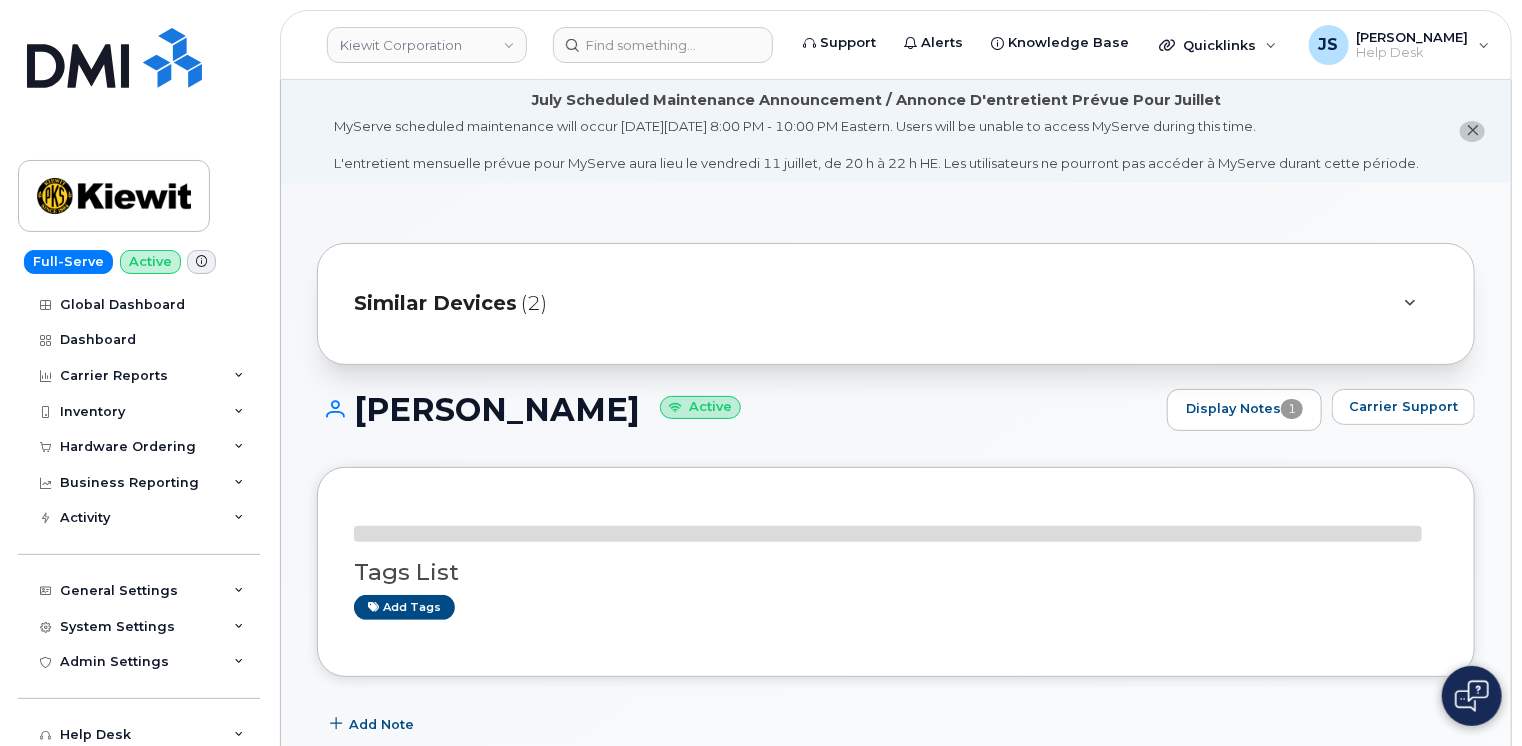 click on "Similar Devices (2)
LEE PETERSEN
Active
Display Notes
1
Carrier Support
Tags List
Add tags
Add Note
Edit Device / Employee
Add Roaming Package
Reset Voicemail
Change SIM Card
Change Plan / Features
Enable Call Forwarding
Change Phone Number
Request Account Change
Block Data Usage
Transfer to Personal
Create Helpdesk Submission
Suspend/Cancel Device
Request Repair
Change IMEI
Mobile device management (Microsoft Intune)
MDM Profile has not synced since 16 Jun 2025
Data fetched at 14:16 10/07/2025
Serial Number:
GQ9CQ60TXN
IMEI:
355683578482899
Compliance state:
noncompliant
Manufacturer:
Apple
Model:
iPhone 14
OS:
iOS
OS Version:
18.5
Rooted:
Unknown
Device name:
Lee’s iPhone" at bounding box center [896, 1397] 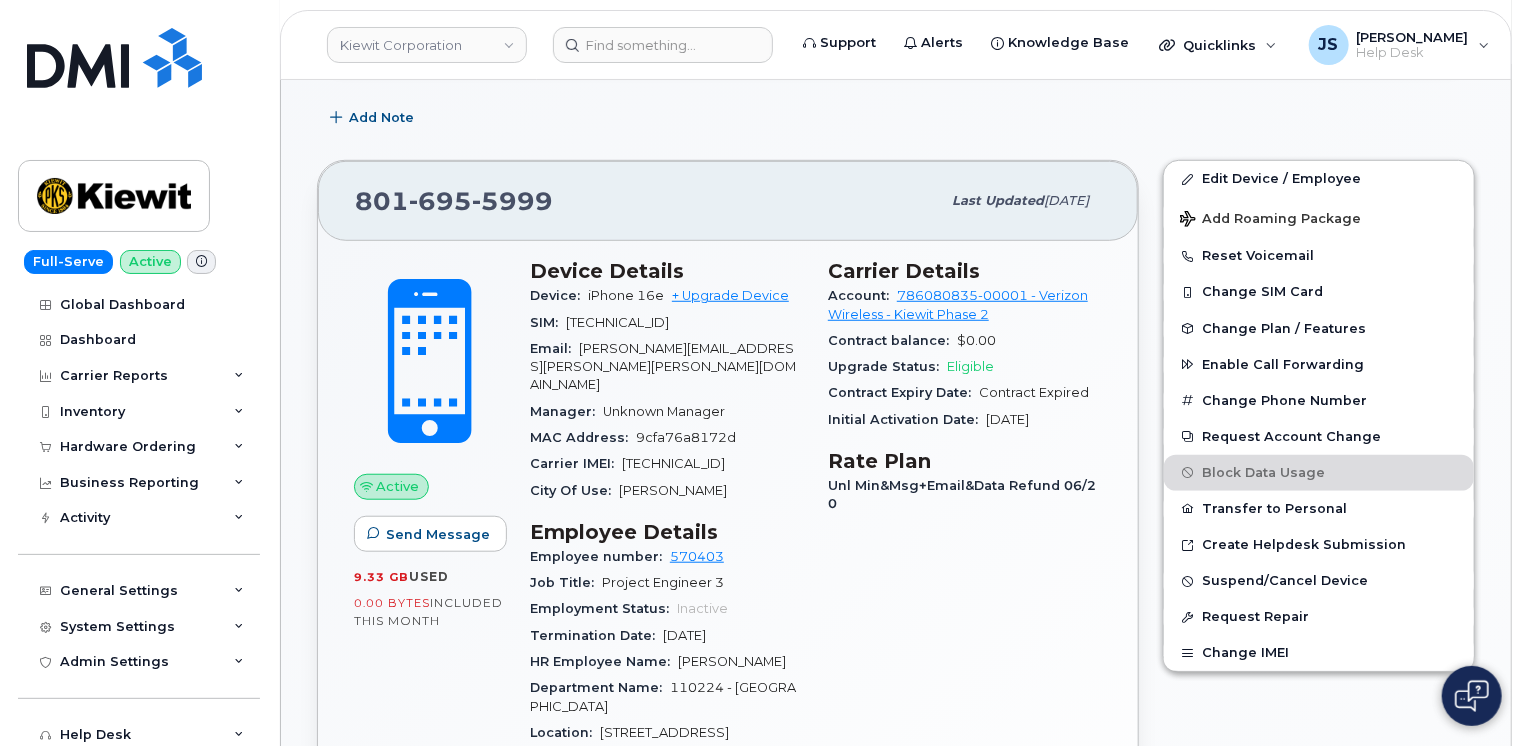scroll, scrollTop: 600, scrollLeft: 0, axis: vertical 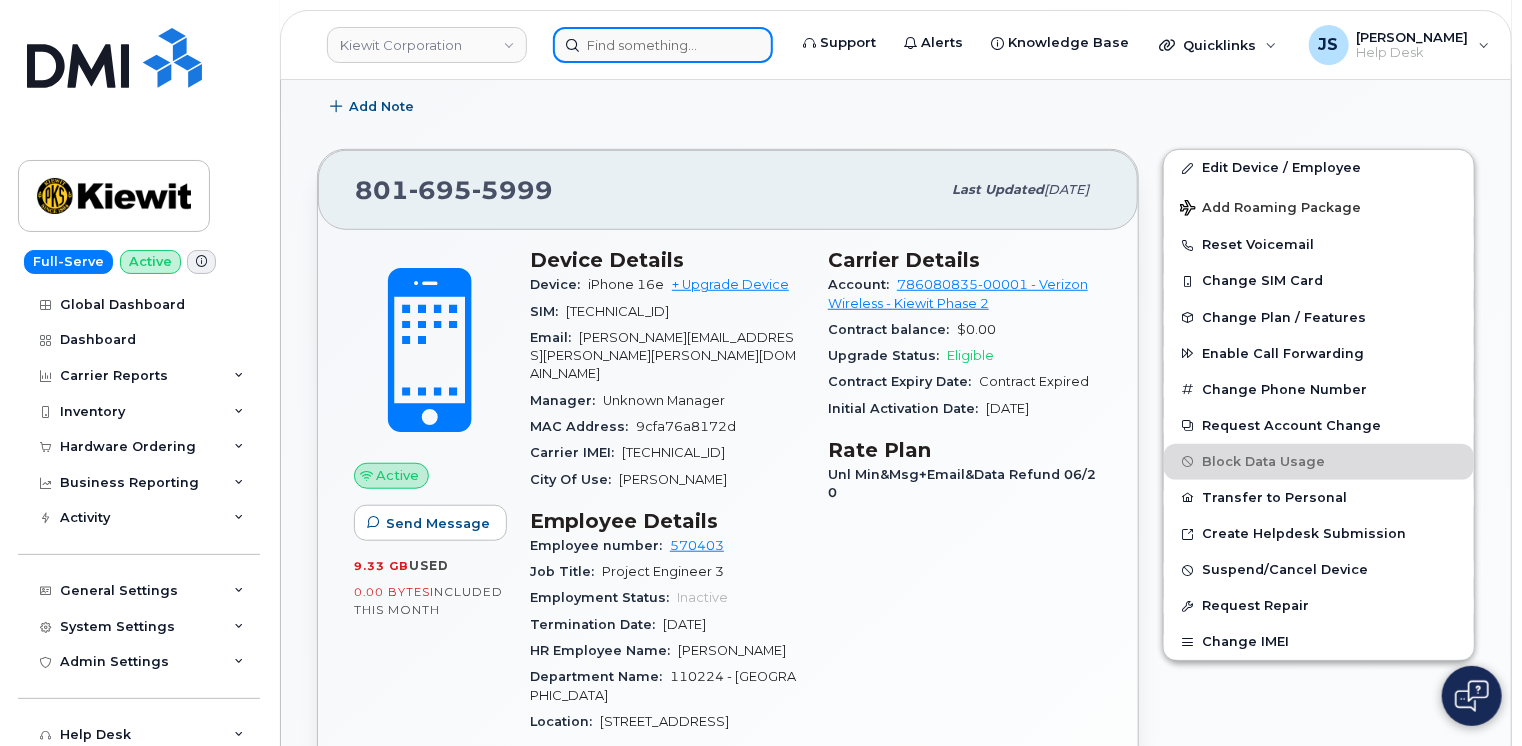 click at bounding box center (663, 45) 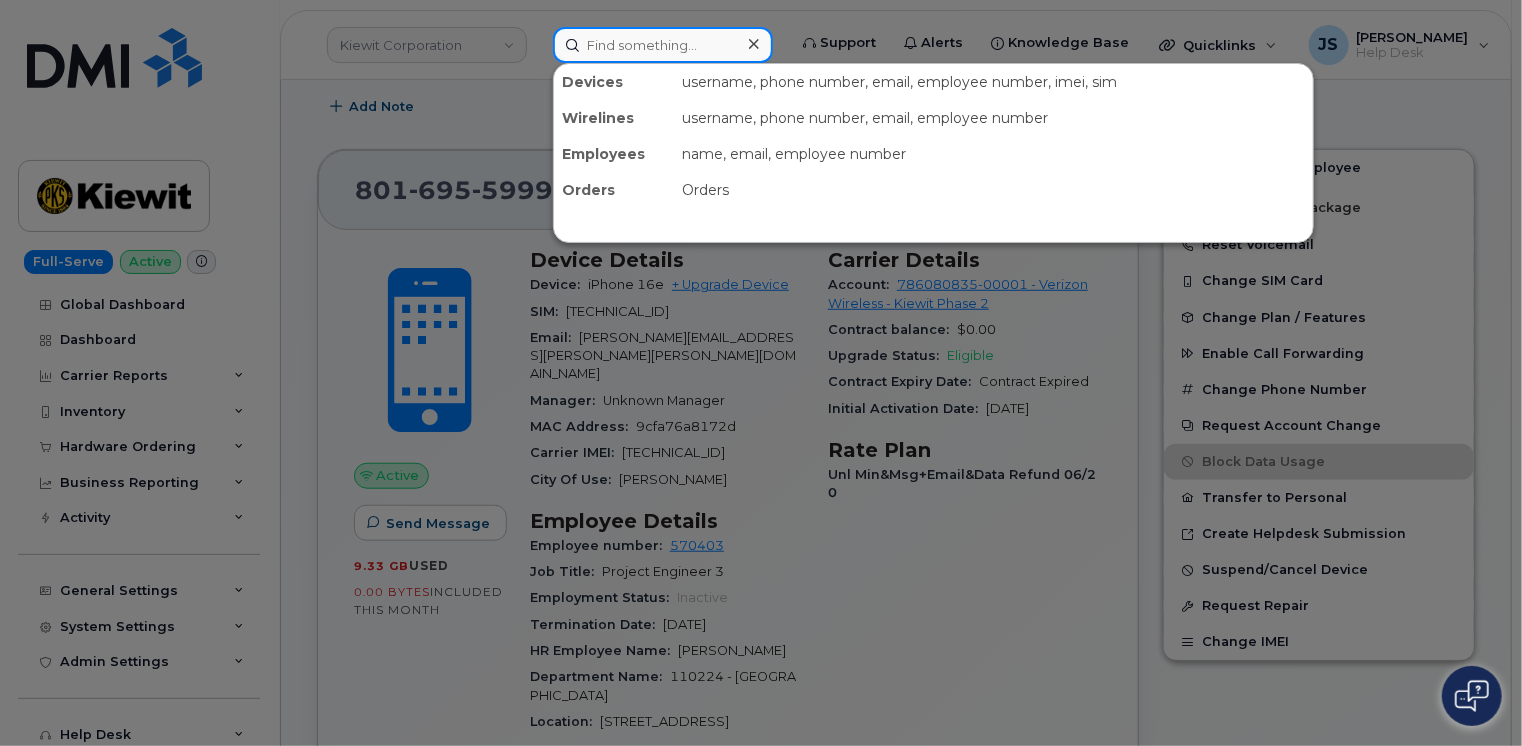 paste on "5022073147" 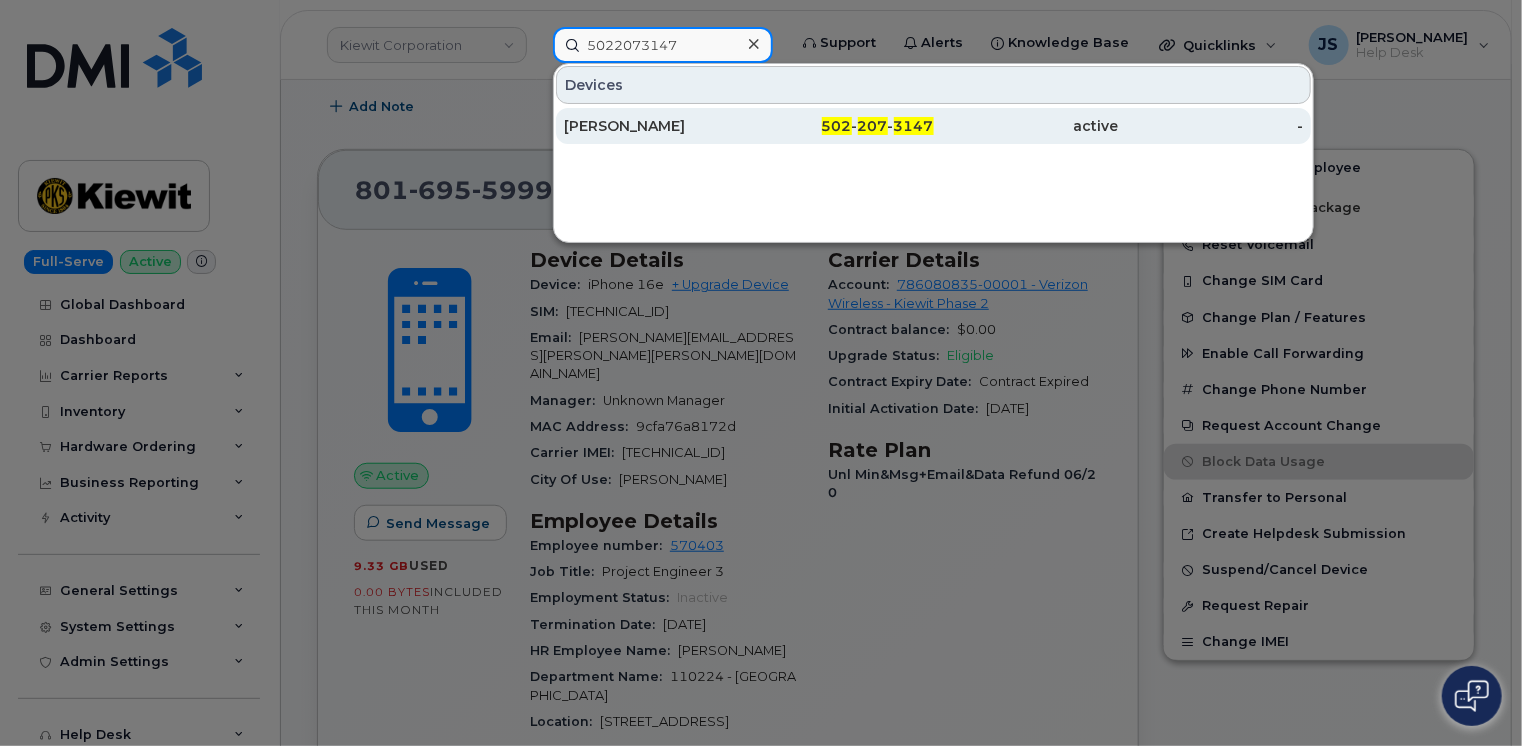 type on "5022073147" 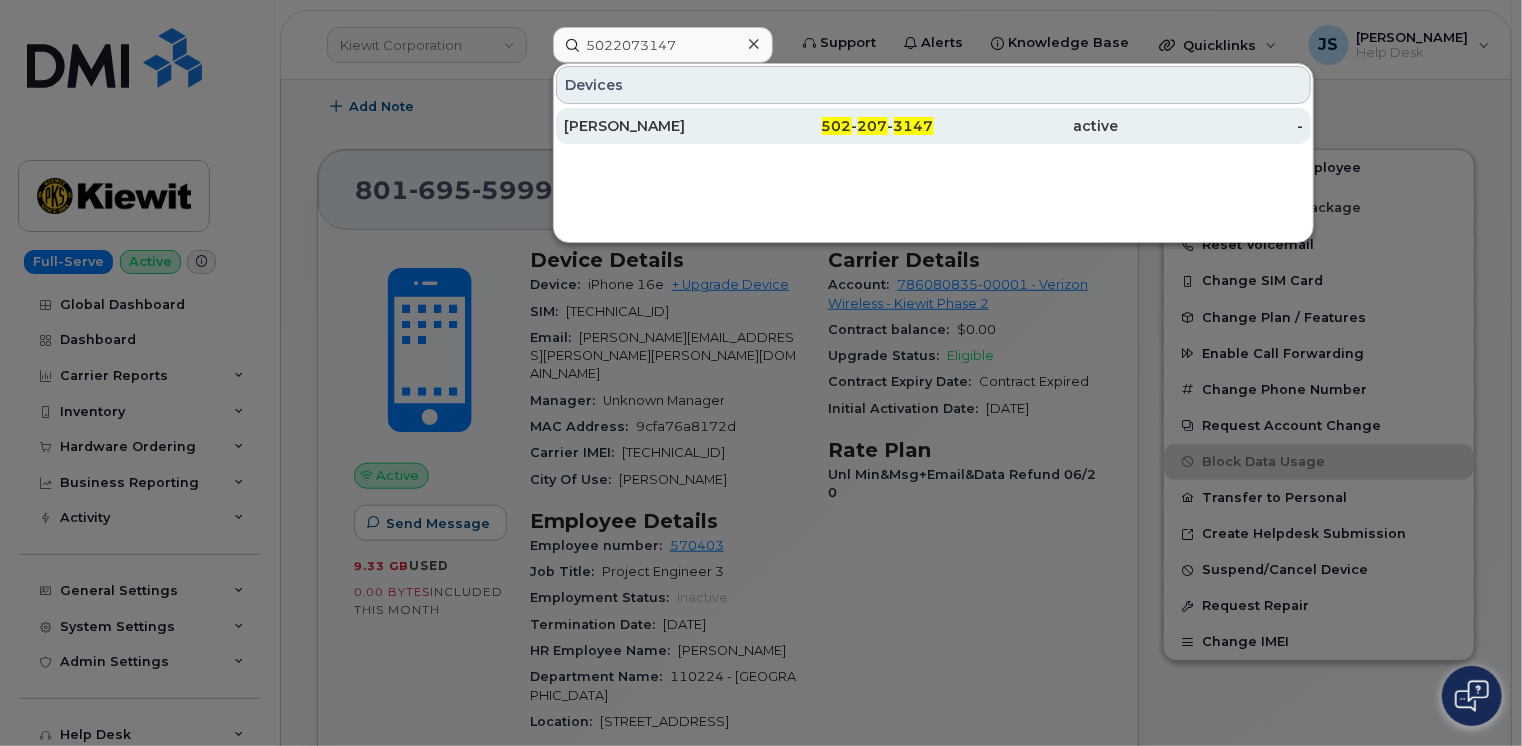 click on "[PERSON_NAME]" at bounding box center [656, 126] 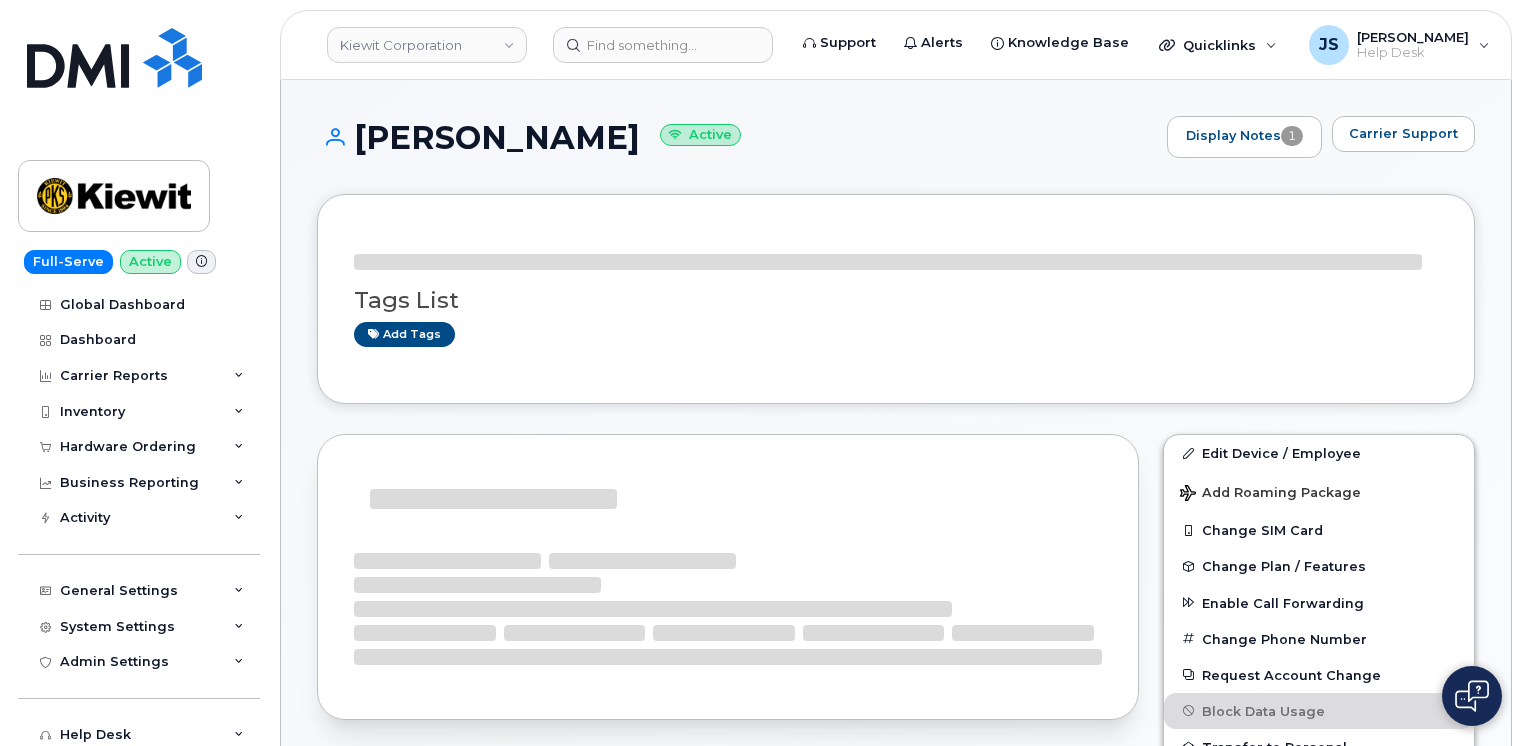scroll, scrollTop: 0, scrollLeft: 0, axis: both 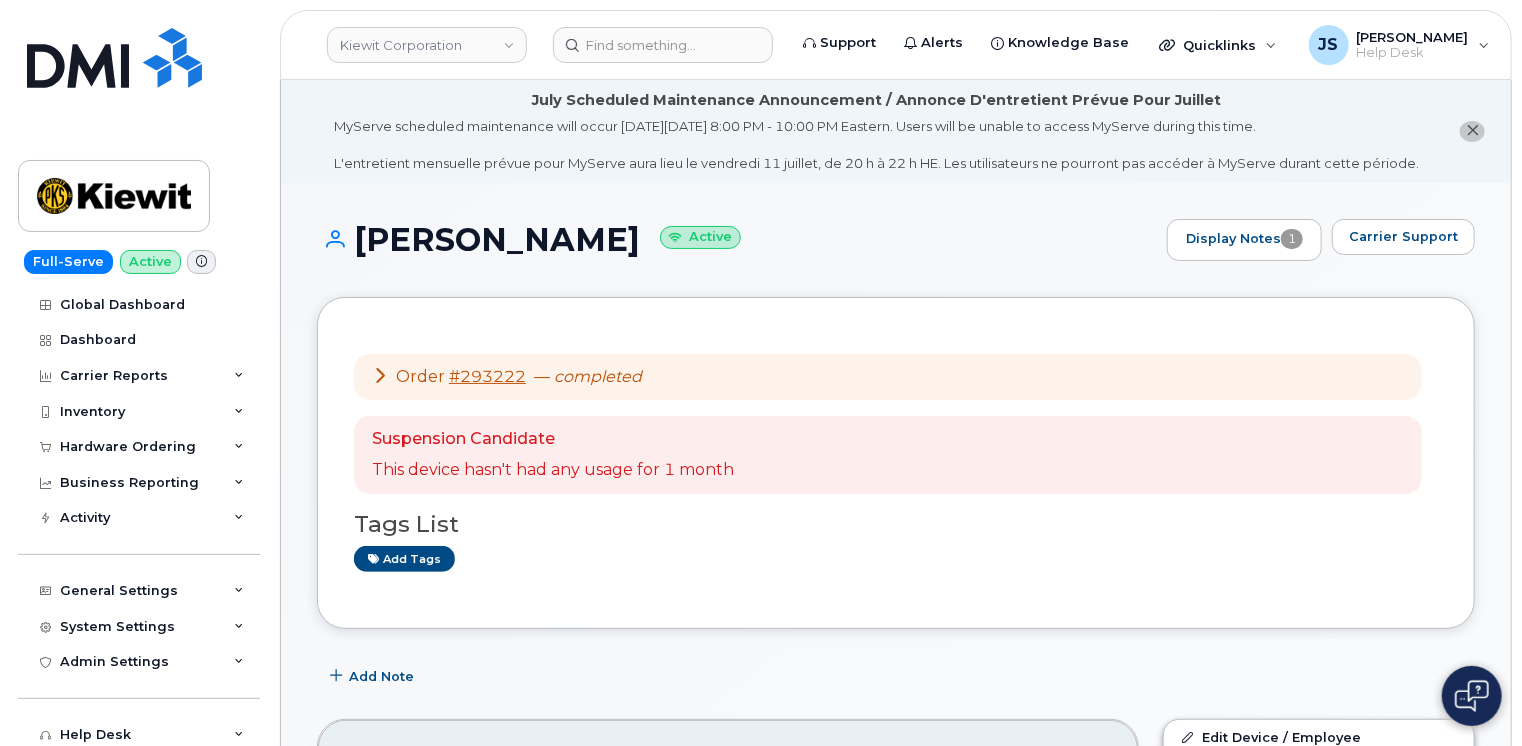 click on "[PERSON_NAME]
Active
Display Notes
1
Carrier Support
Order #293222 — completed Suspension Candidate This device hasn't had any usage for 1 month
Tags List
Add tags
Add Note
[PHONE_NUMBER] Last updated  [DATE] Active Send Message 0.00 Bytes  used 0.00 Bytes  included this month Device Details Device: Tablet iPad A16 (2025) 128GB + Upgrade Device SIM: [TECHNICAL_ID] EID: 89049032007408888700207527993631 Email: - Manager: Unknown Manager MAC Address: b4597607af0a Carrier IMEI: [TECHNICAL_ID] City Of Use: [GEOGRAPHIC_DATA] Business Unit HR Lock Enabled Device Business Unit Cost Center: None None None Profit Center: None None None WBS Element: 105933.2235 TIC - The Industrial Co. 1602 Carrier Details Account: 990540011 - AT&T Wireless Contract balance: $500.00 Upgrade Status: $500.00 Eligibility Date: [DATE] Contract Start Date: [DATE] Contract Expiry Date: [DATE] Initial Activation Date:" at bounding box center [896, 1526] 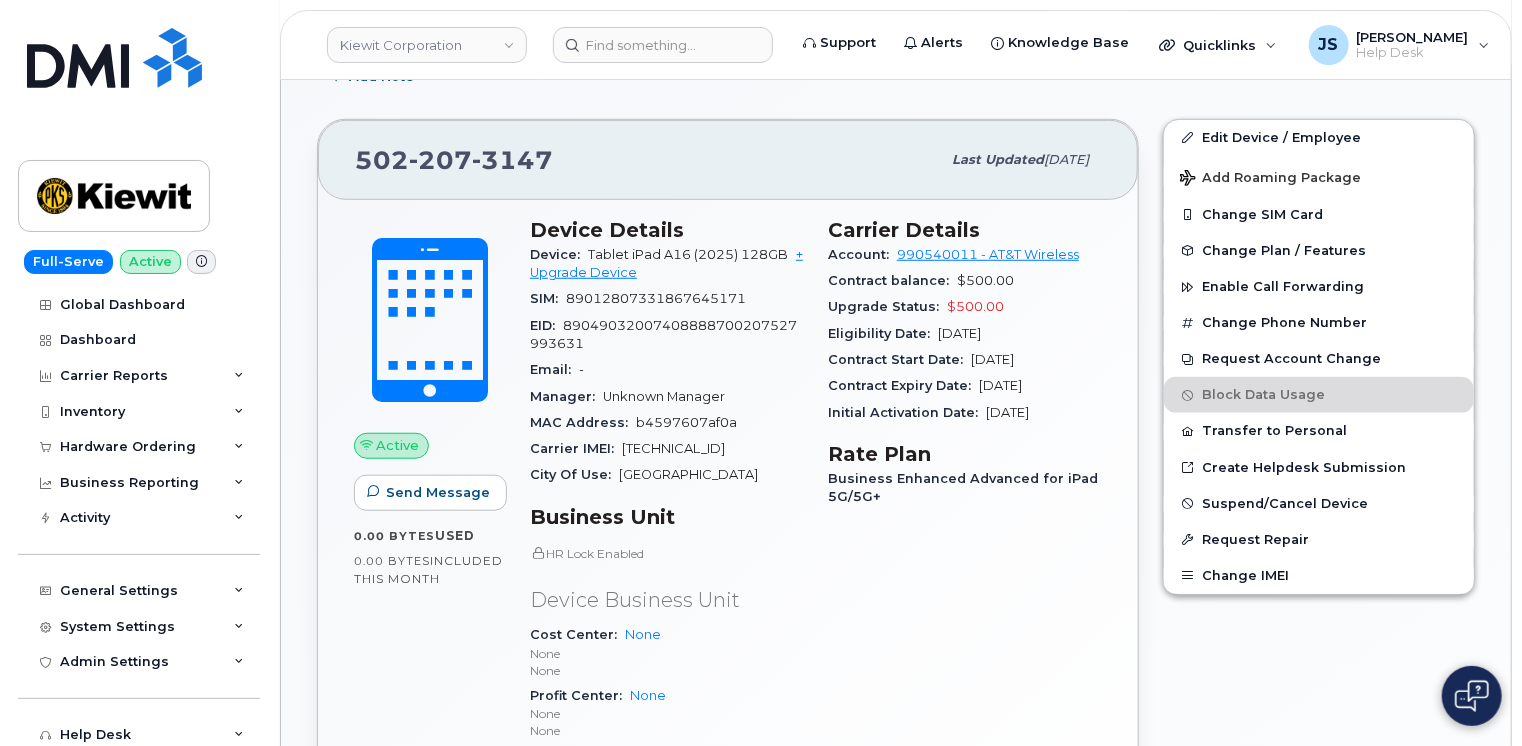 scroll, scrollTop: 640, scrollLeft: 0, axis: vertical 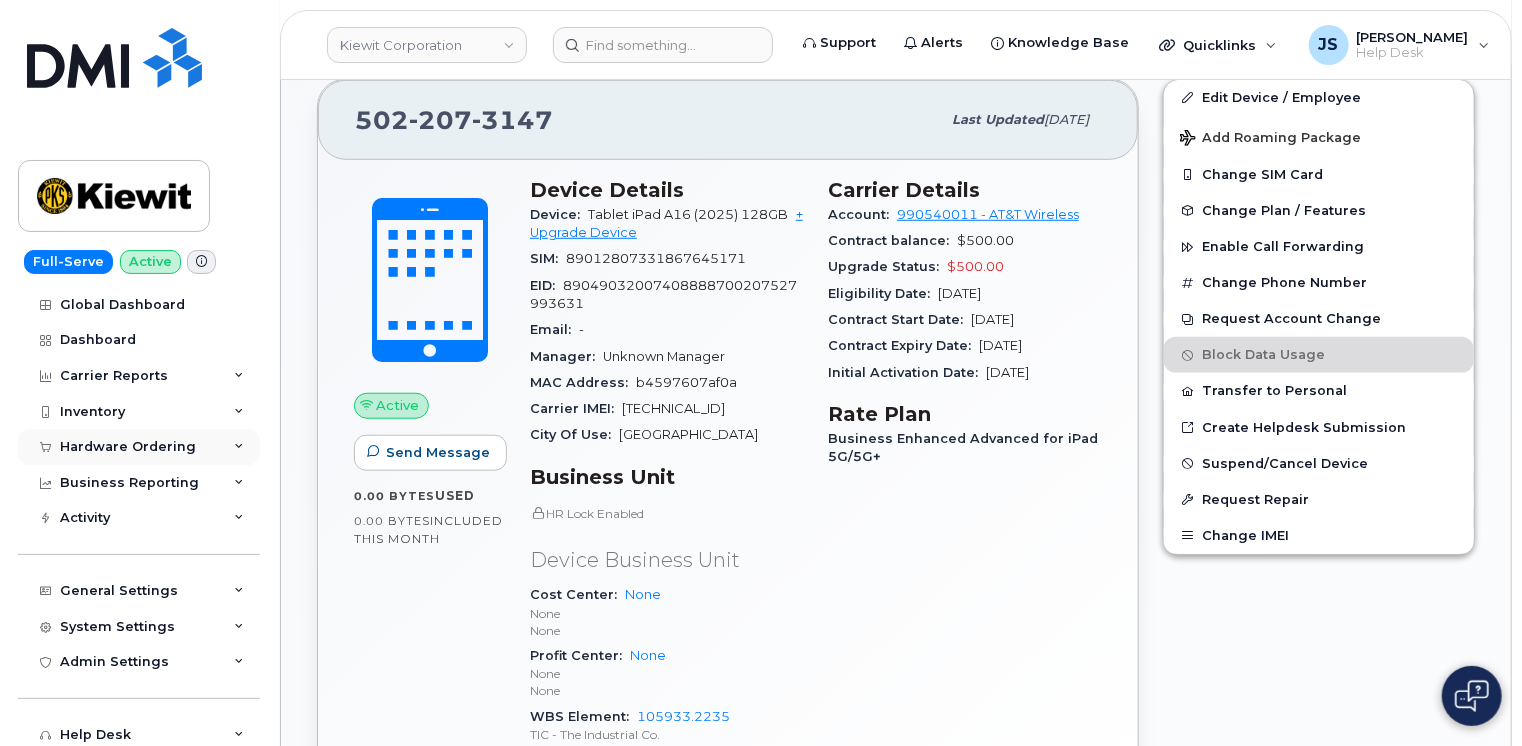 click at bounding box center (239, 447) 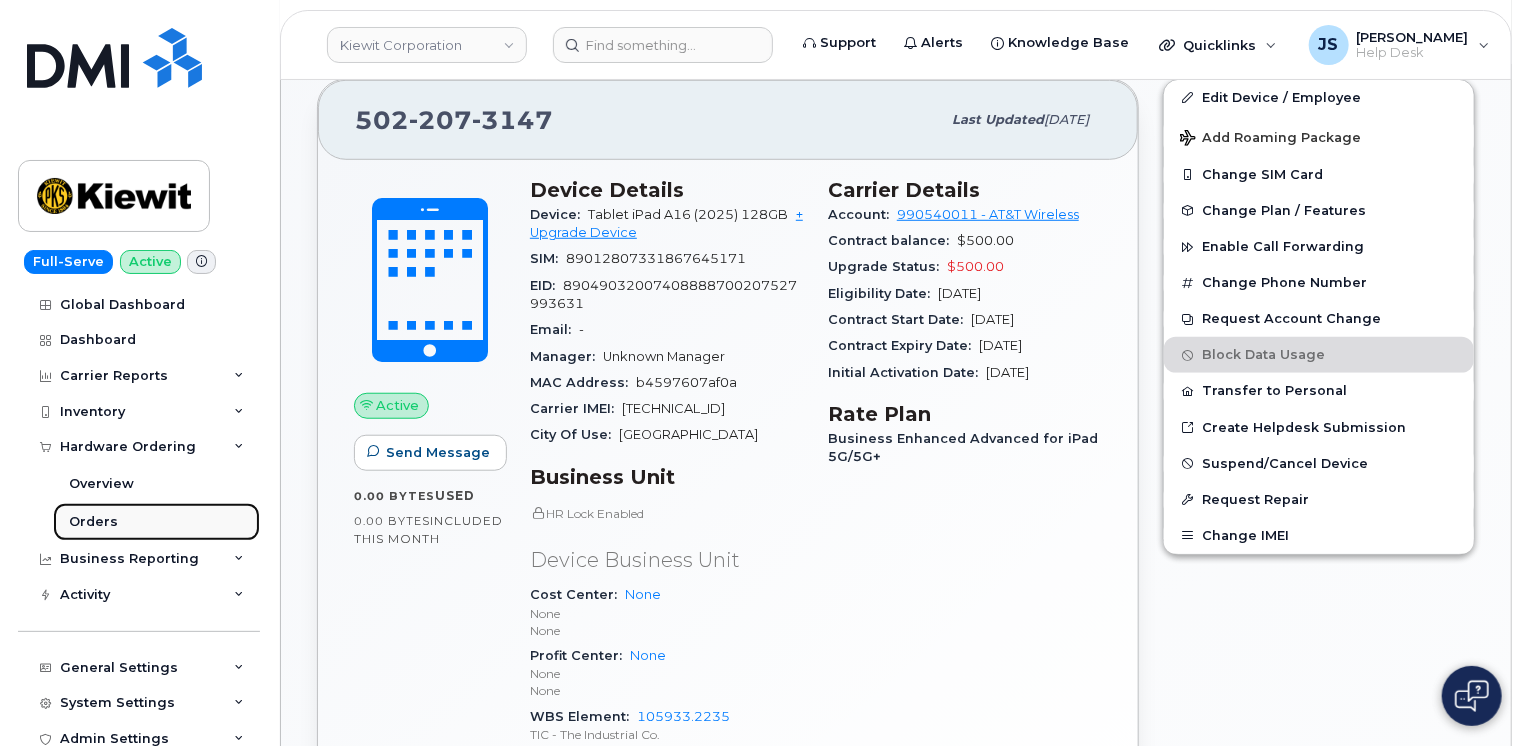 click on "Orders" at bounding box center [93, 522] 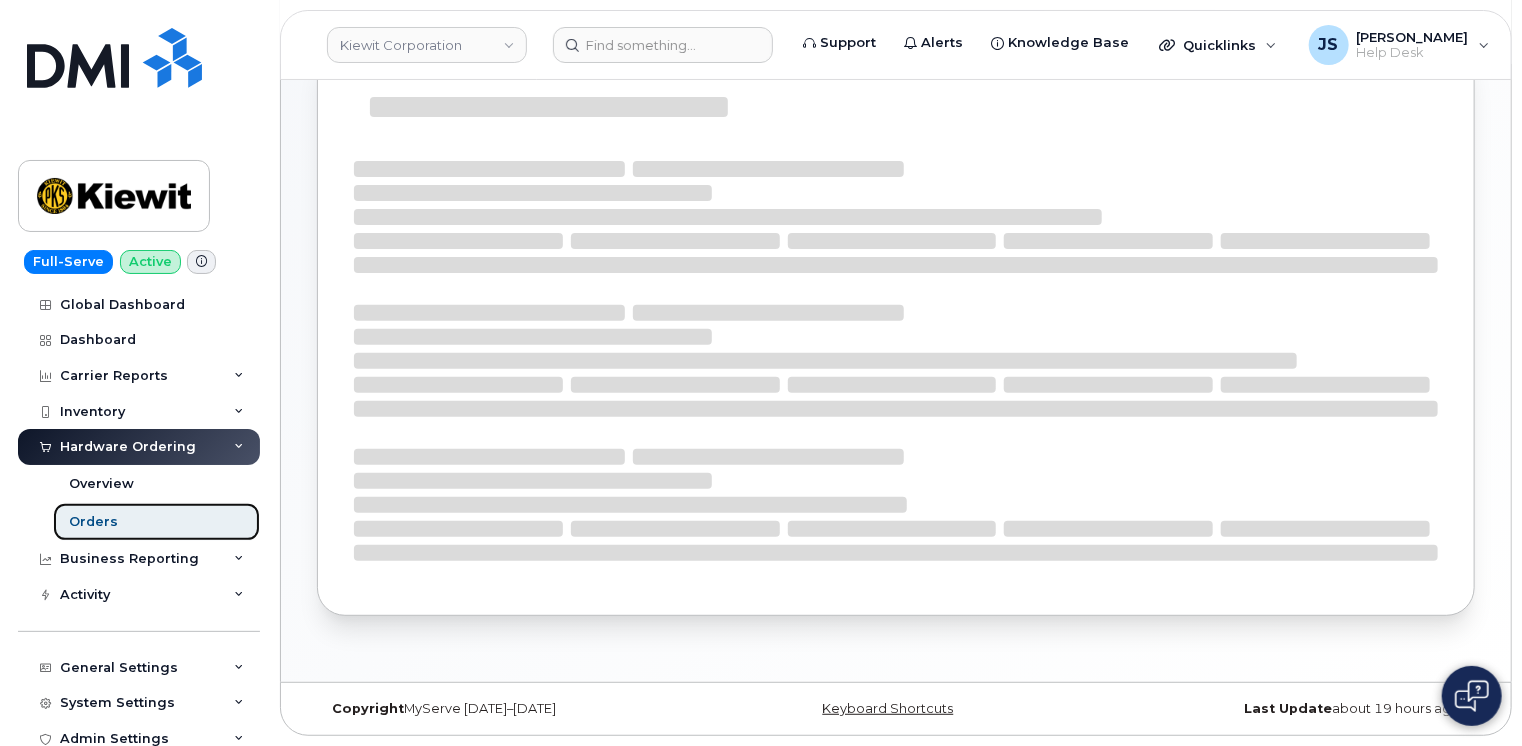 scroll, scrollTop: 0, scrollLeft: 0, axis: both 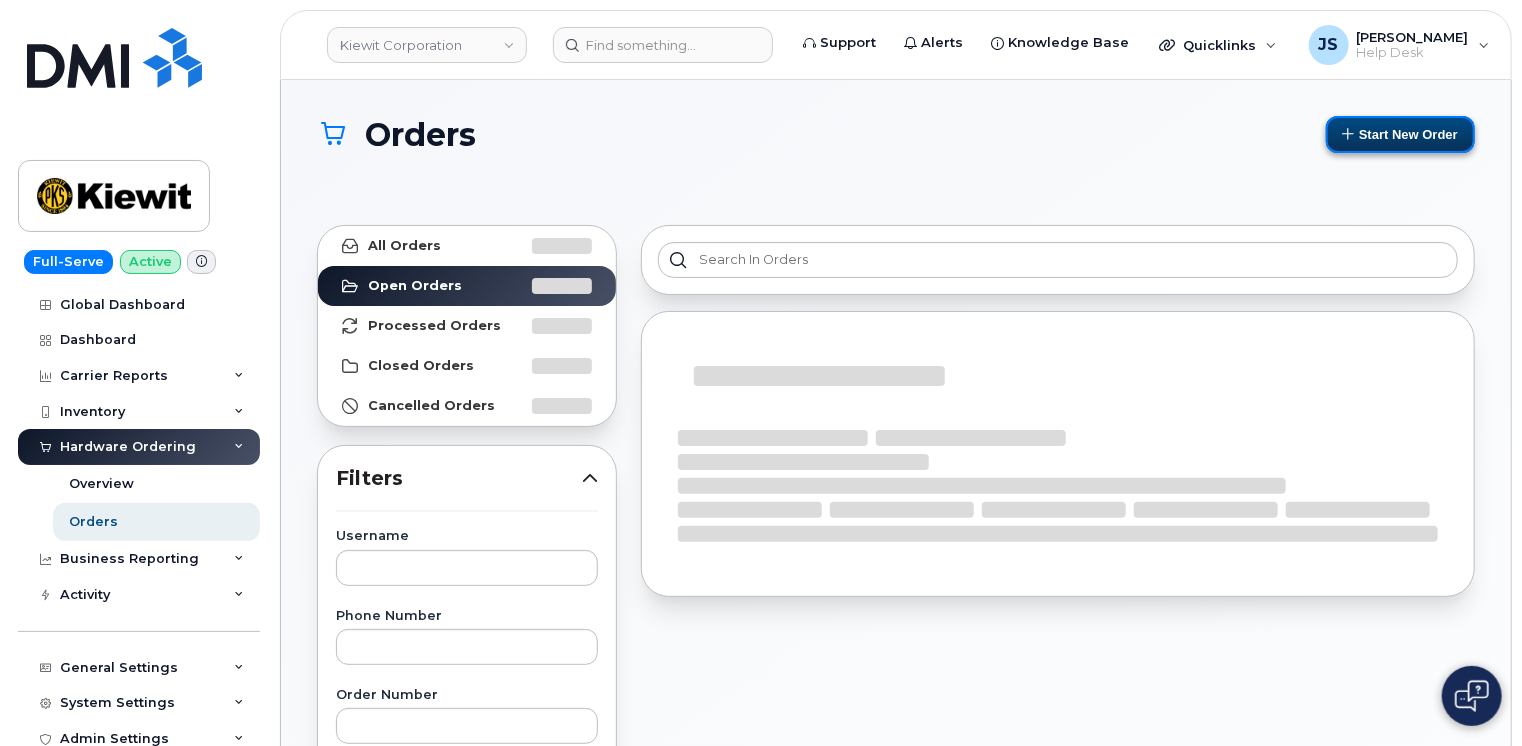 click on "Start New Order" at bounding box center (1400, 134) 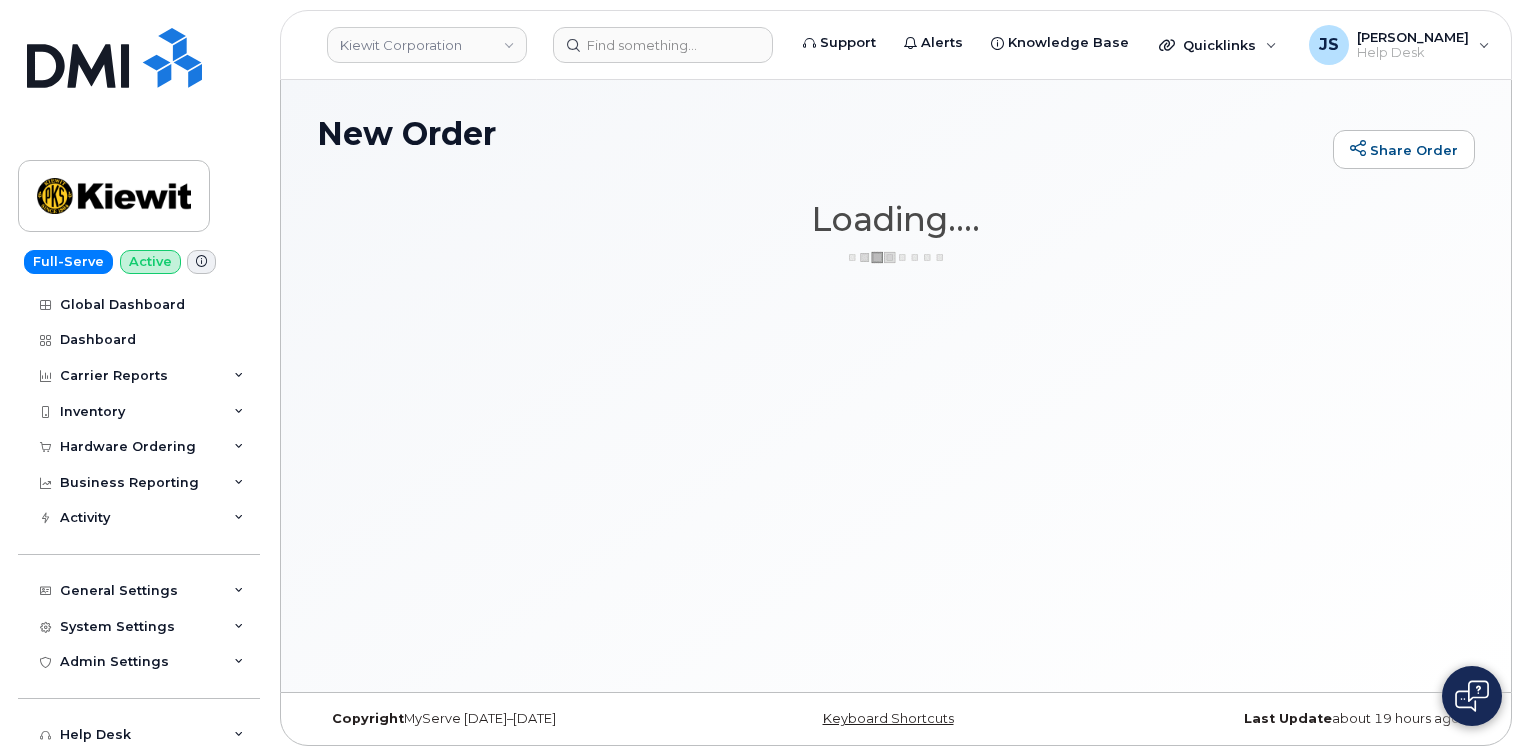 scroll, scrollTop: 0, scrollLeft: 0, axis: both 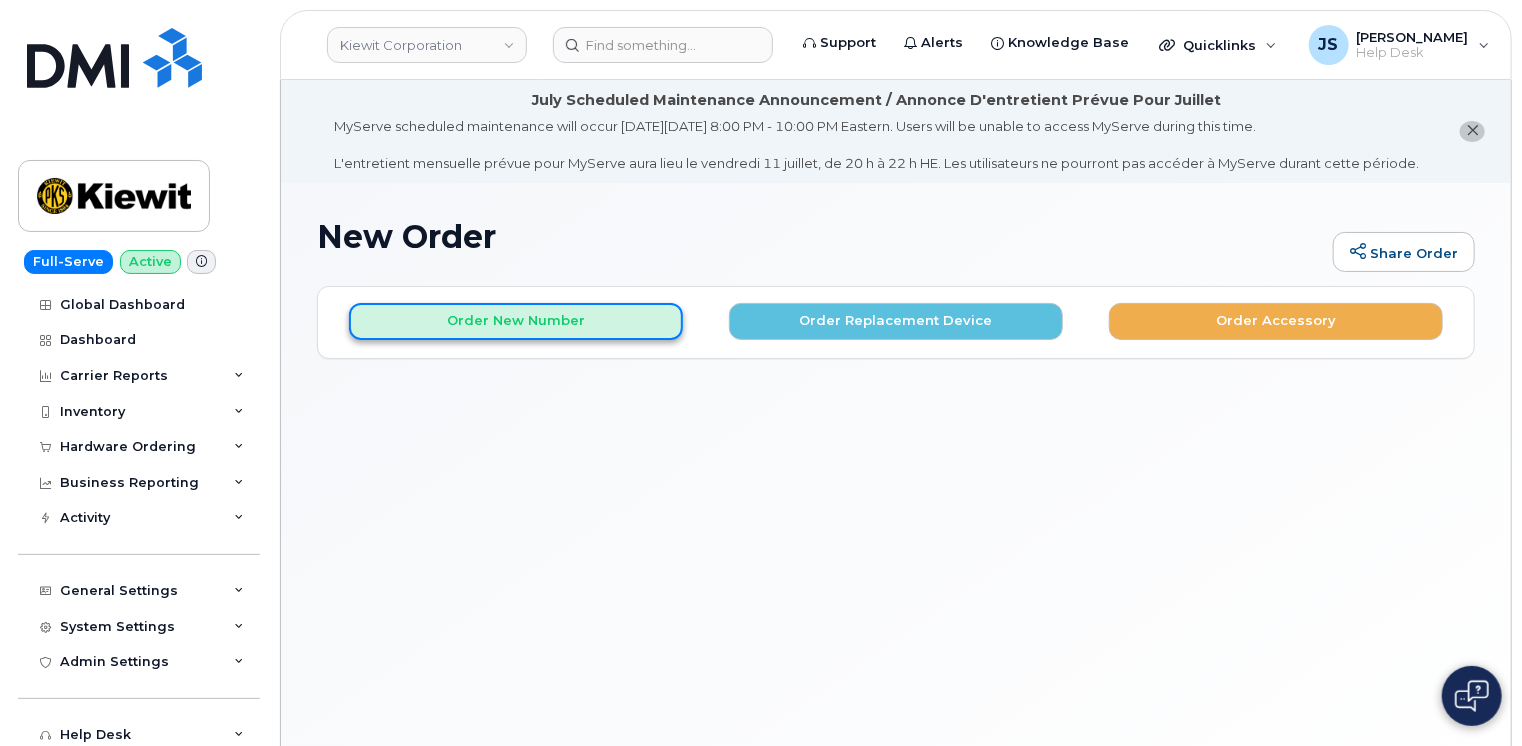 click on "Order New Number" at bounding box center (516, 321) 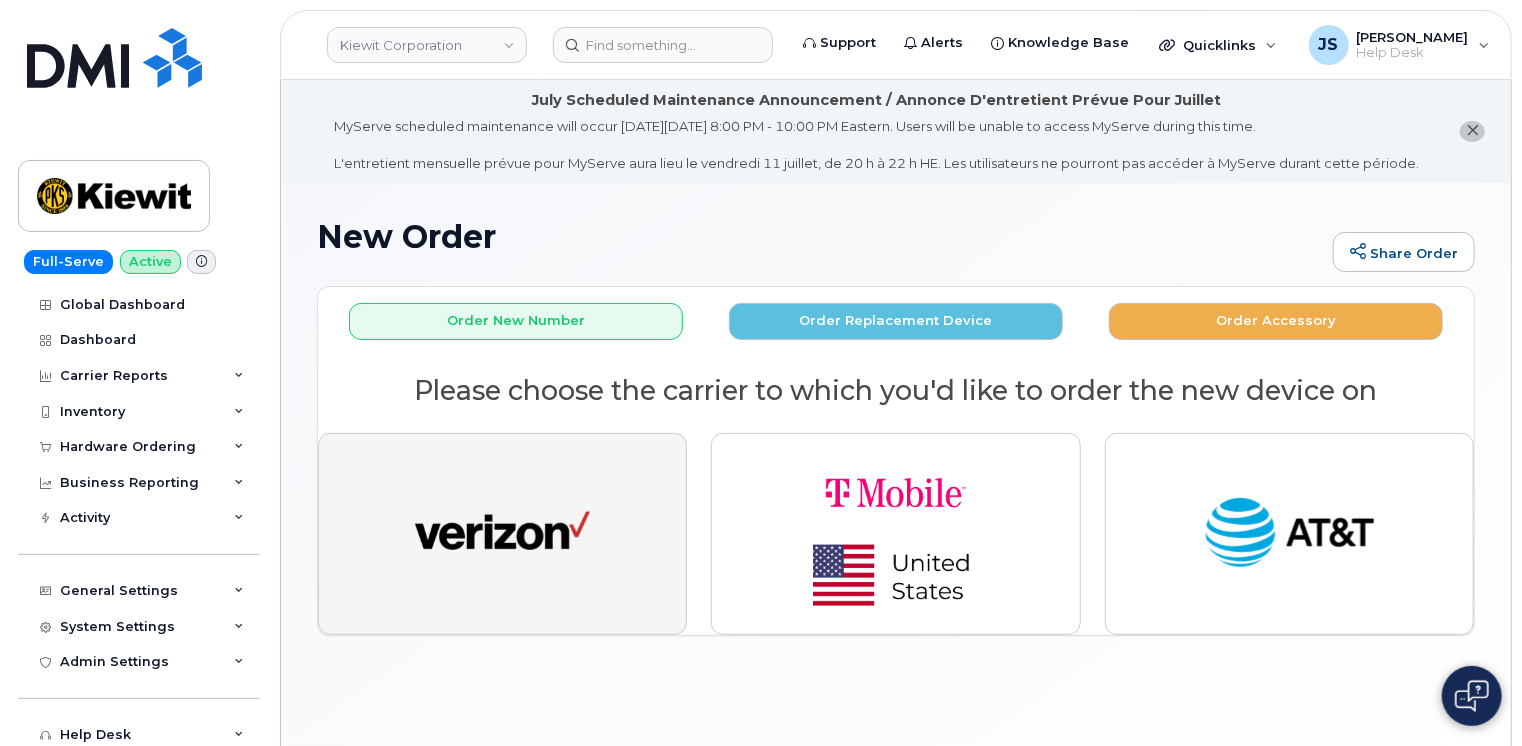 click at bounding box center [502, 534] 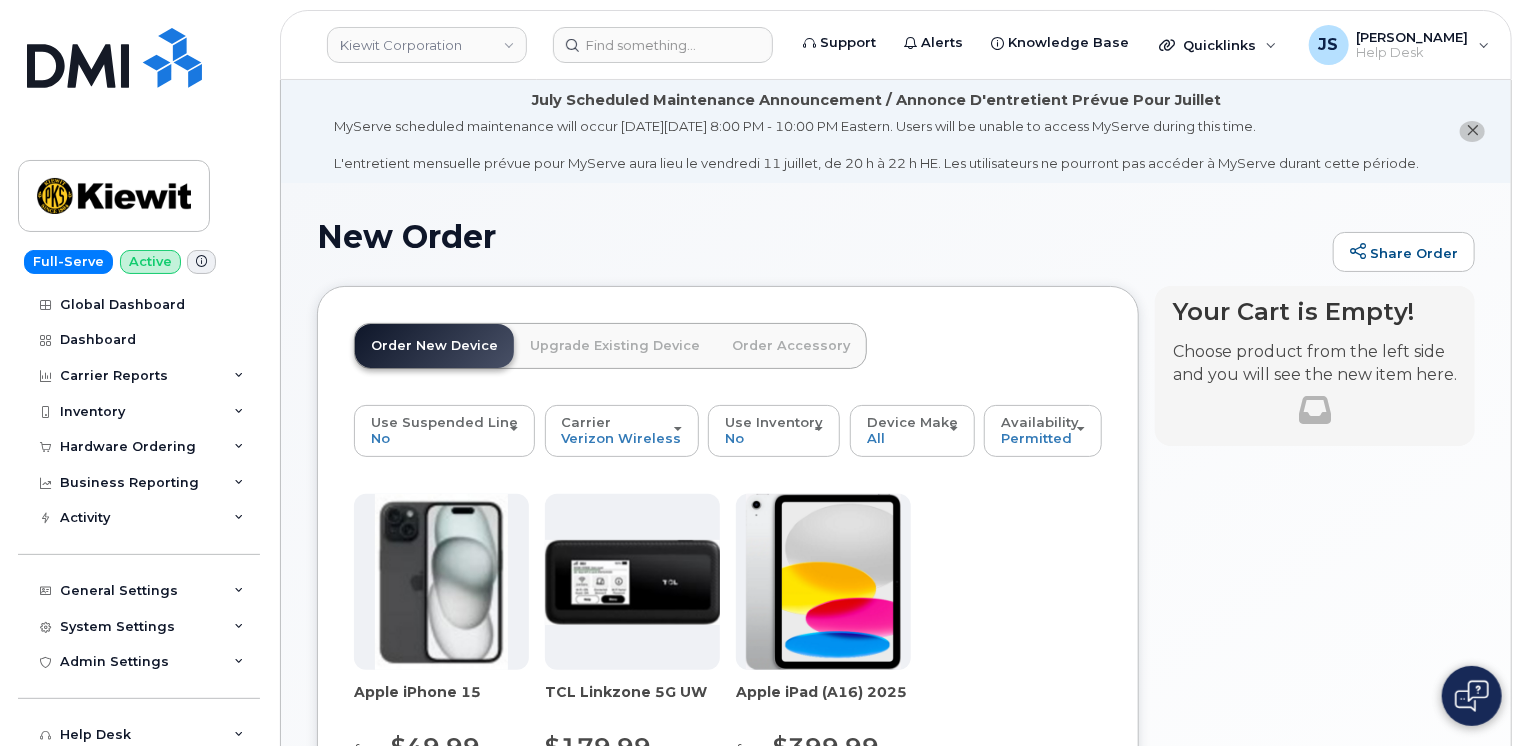 click on "New Order
Share Order
×
Share This Order
If you want to allow others to create or edit orders, share this link with them:
https://myserve.ca/customer/0ac1e801-0962-49fa-816d-73c442061bd2/hardware_orders/new
Loading....
Order New Device
Upgrade Existing Device
Order Accessory
Order new device and new line
Order new device for existing or suspended line
Order Accessory
Use Suspended Line
No
No
change
Yes
Carrier
Verizon Wireless
T-Mobile
AT&T Wireless
Verizon Wireless
T-Mobile
AT&T Wireless
Use Inventory
No
No
Yes
Device Make
All
iPhone
Modem
Tablet
All
iPhone" at bounding box center [896, 692] 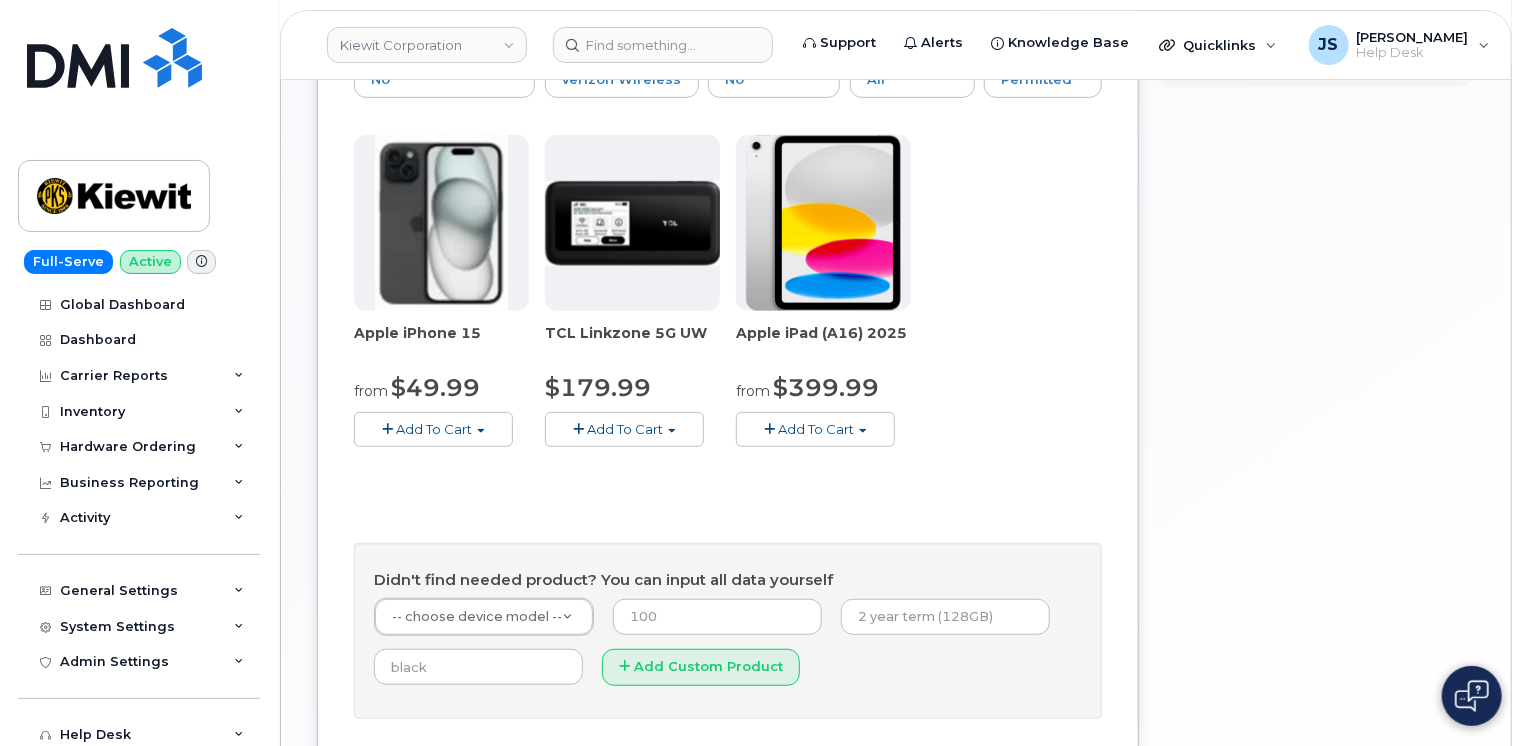 scroll, scrollTop: 360, scrollLeft: 0, axis: vertical 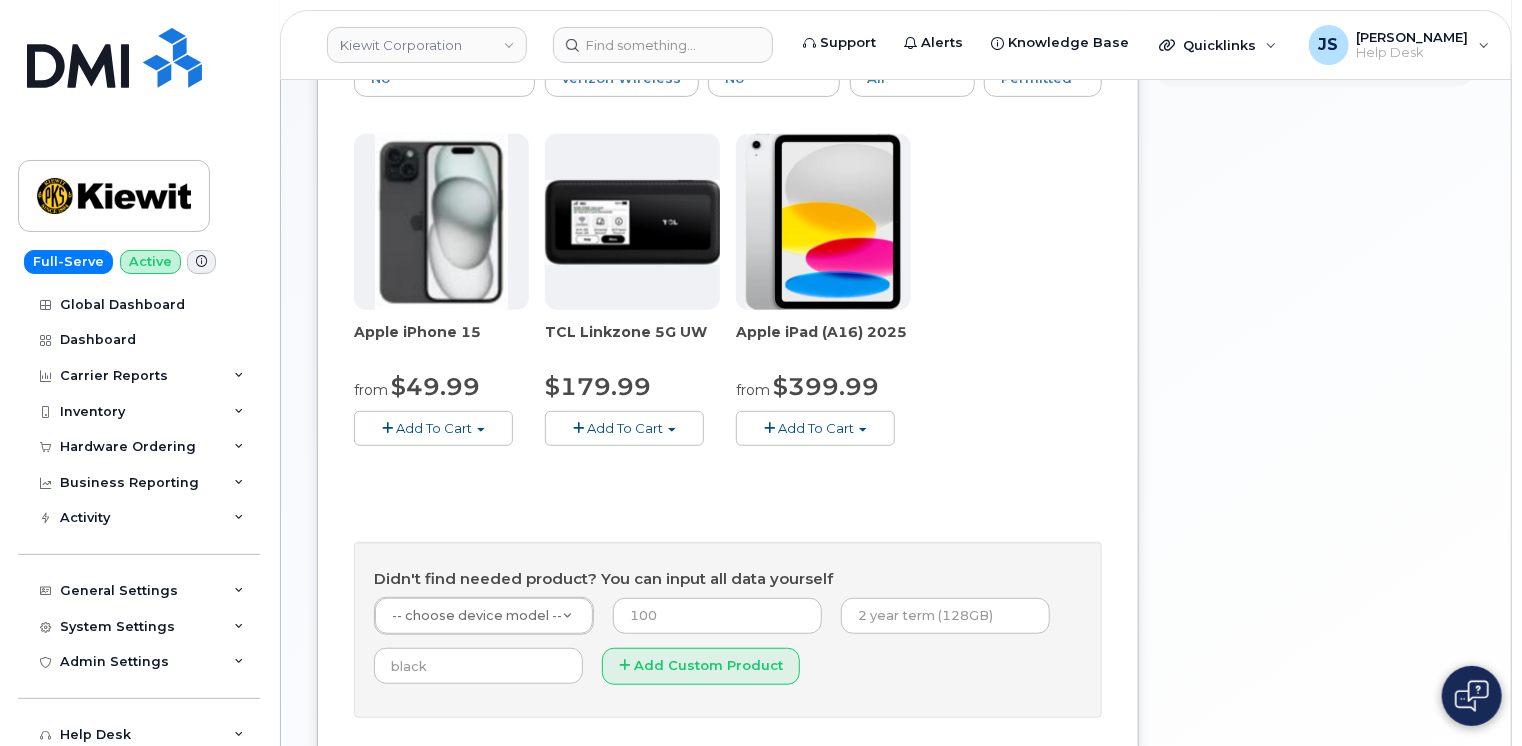 click on "Add To Cart" at bounding box center [815, 428] 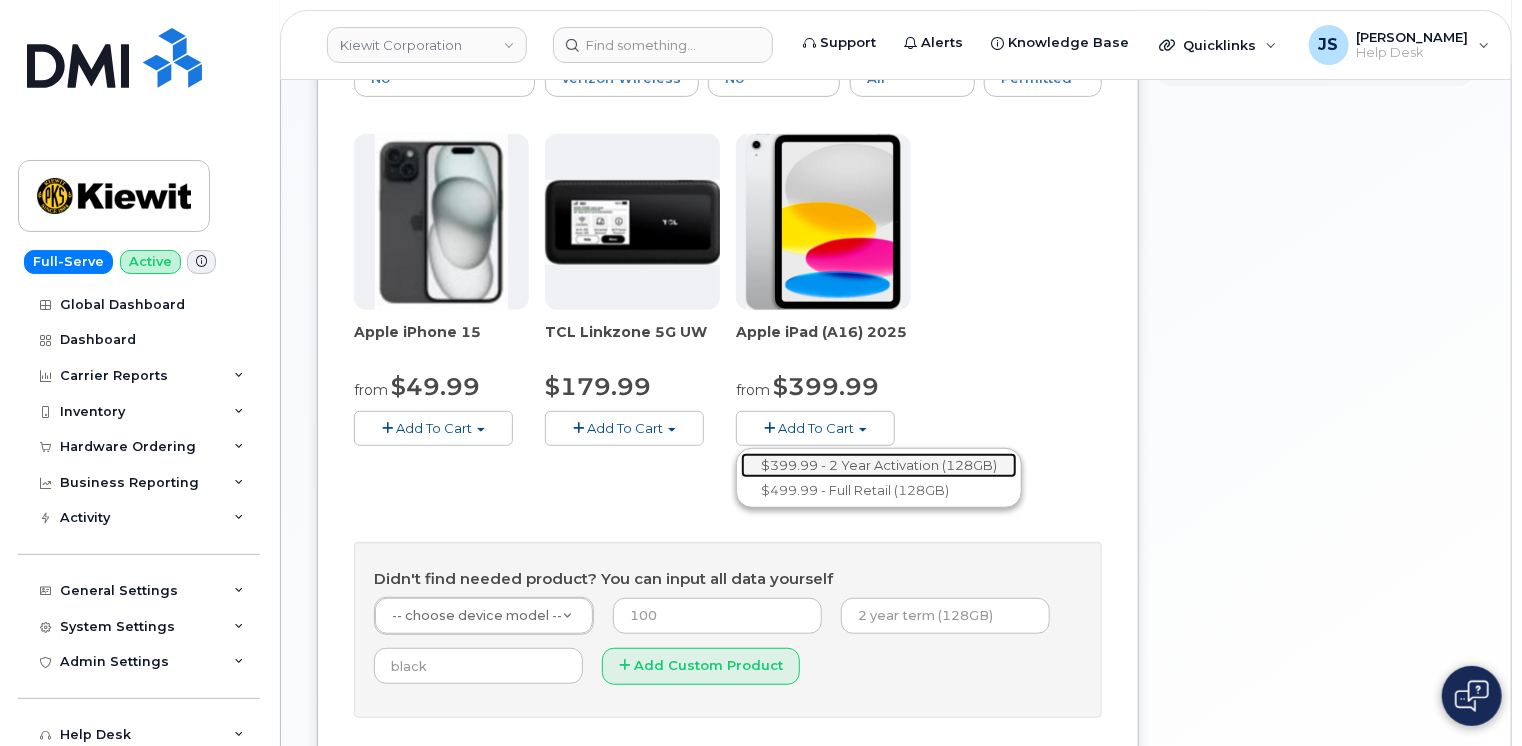 click on "$399.99 - 2 Year Activation (128GB)" at bounding box center (879, 465) 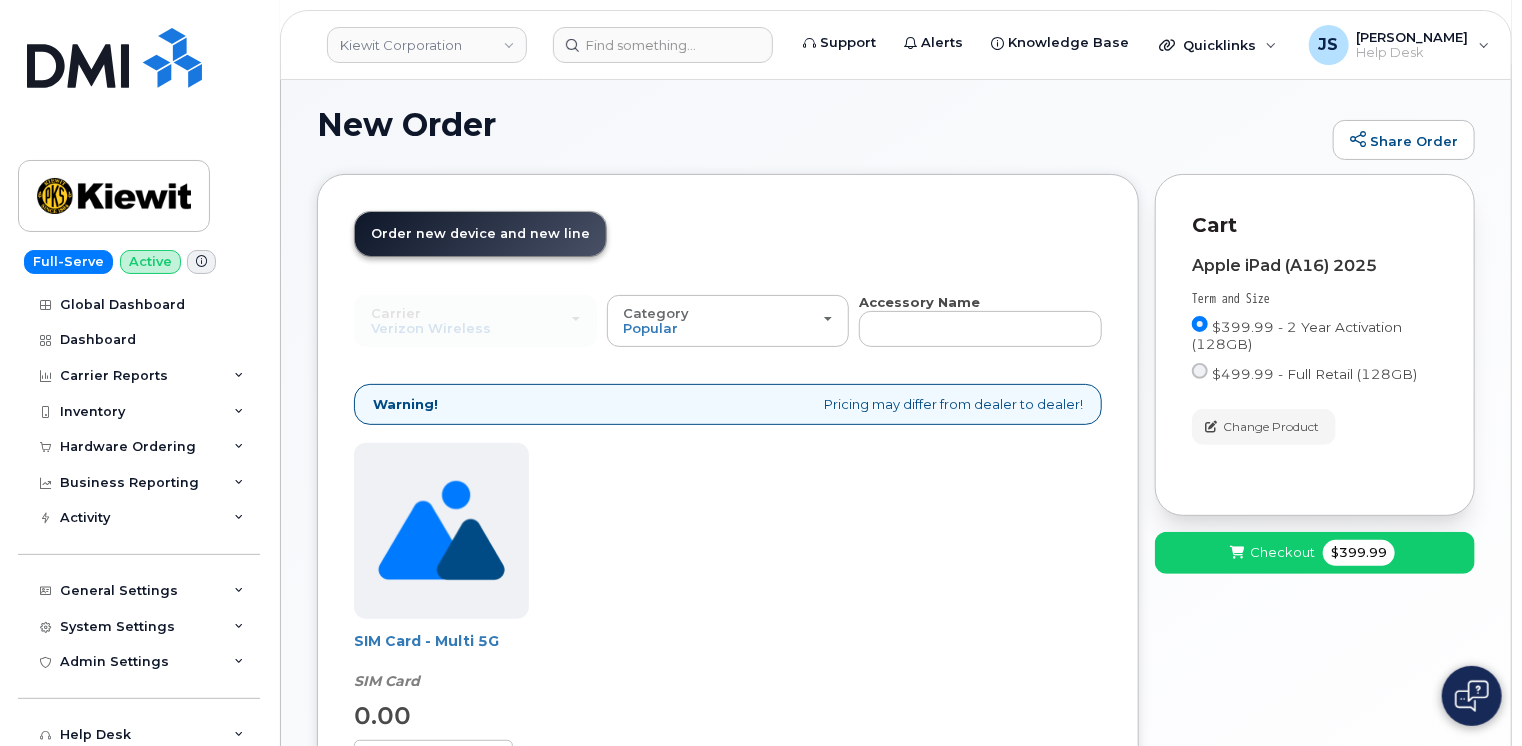 scroll, scrollTop: 360, scrollLeft: 0, axis: vertical 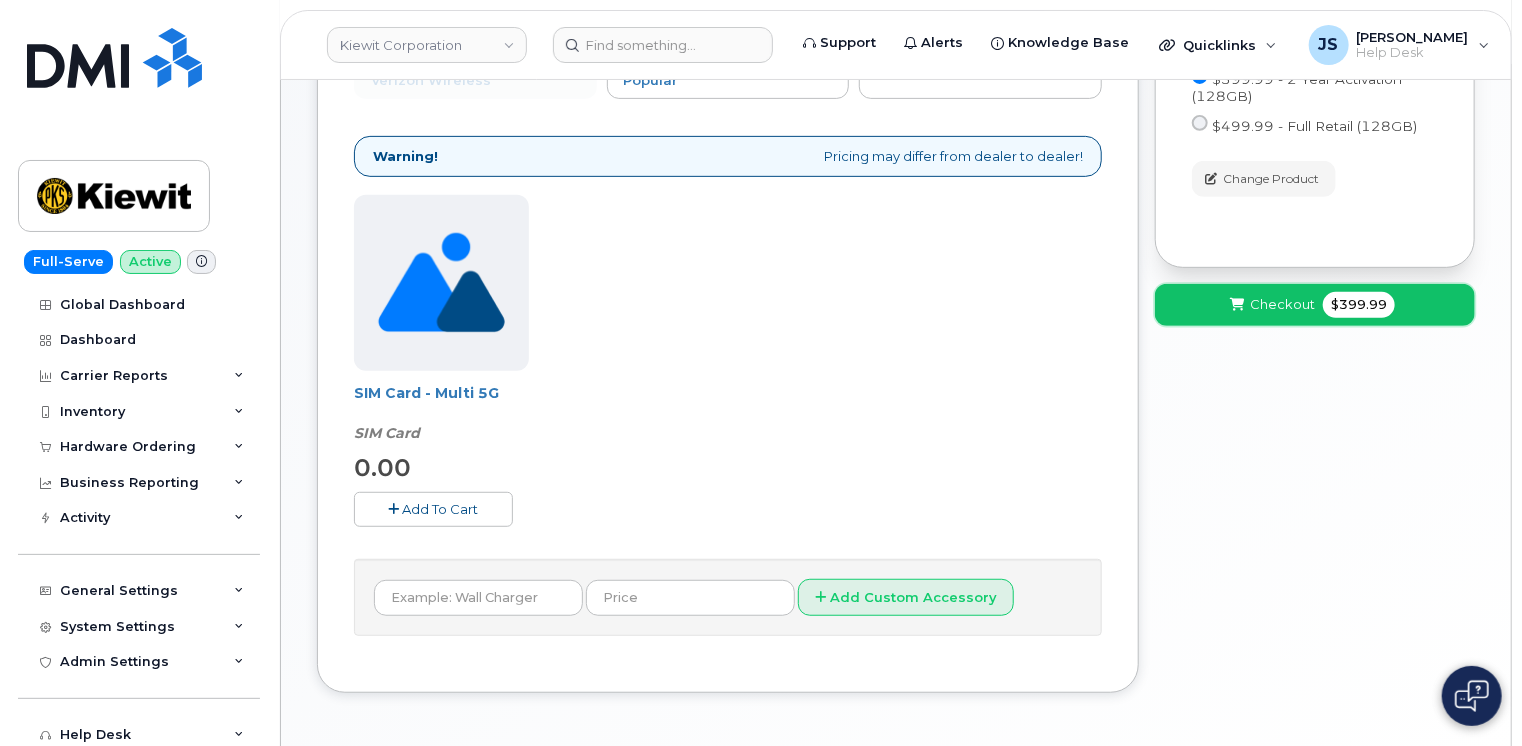 click on "Checkout
$399.99" at bounding box center (1315, 305) 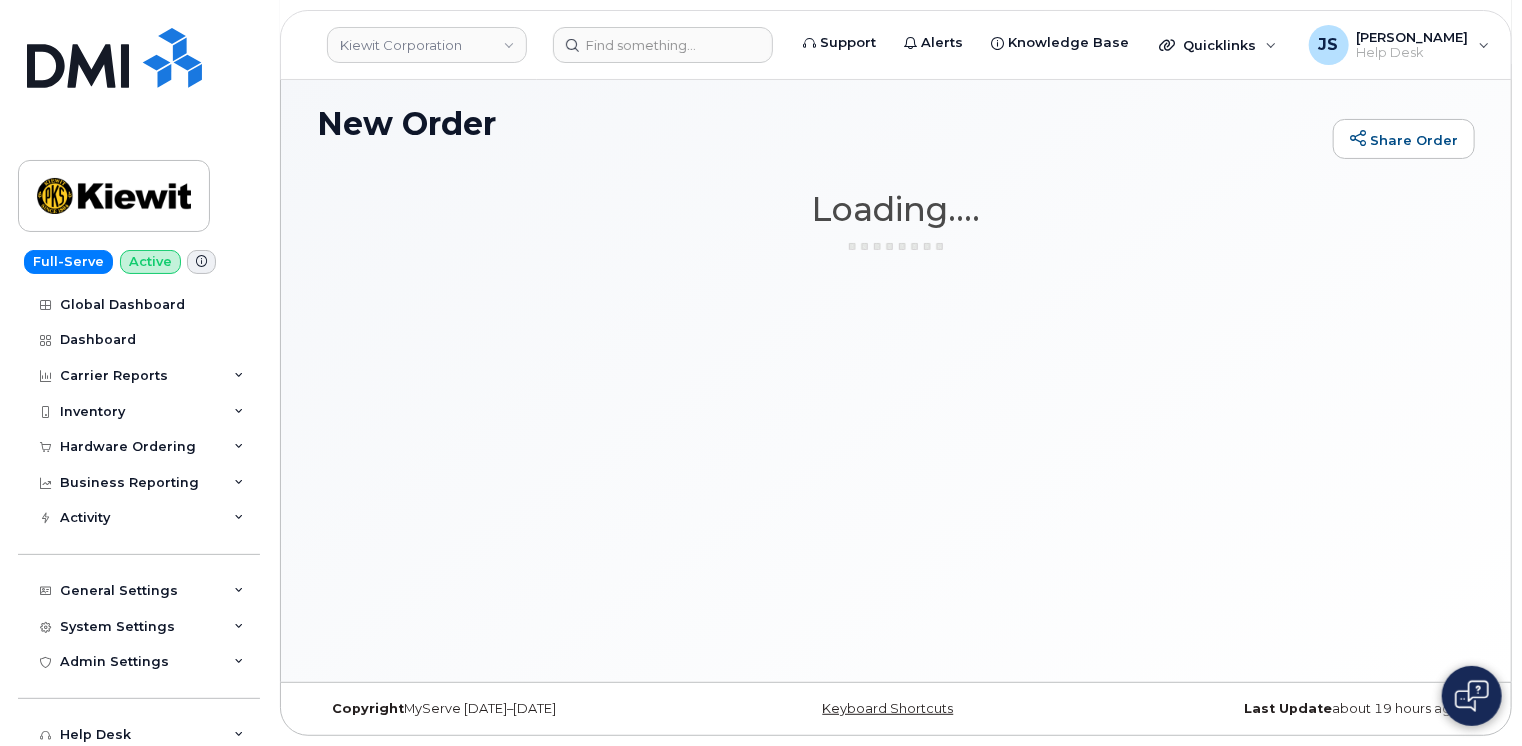 scroll, scrollTop: 112, scrollLeft: 0, axis: vertical 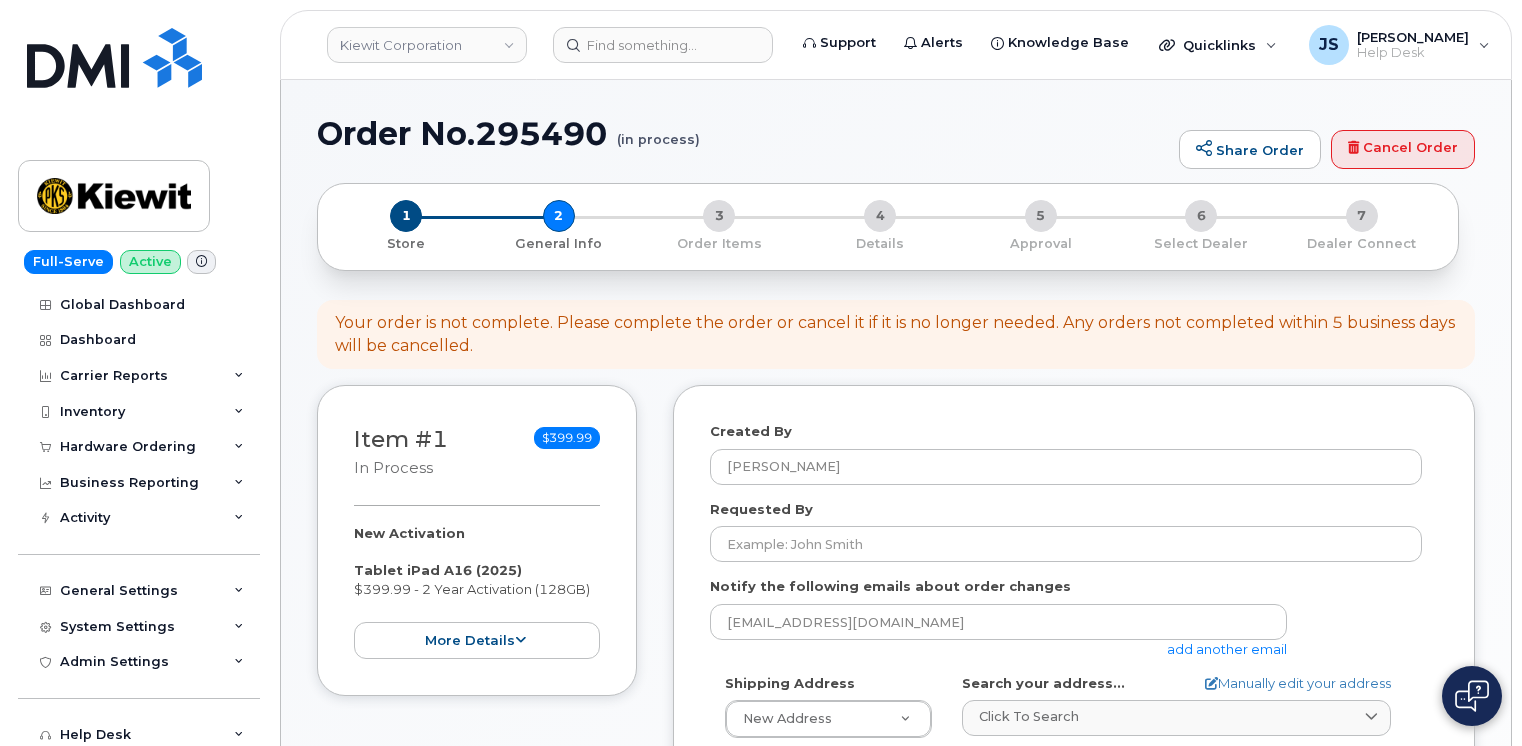 select 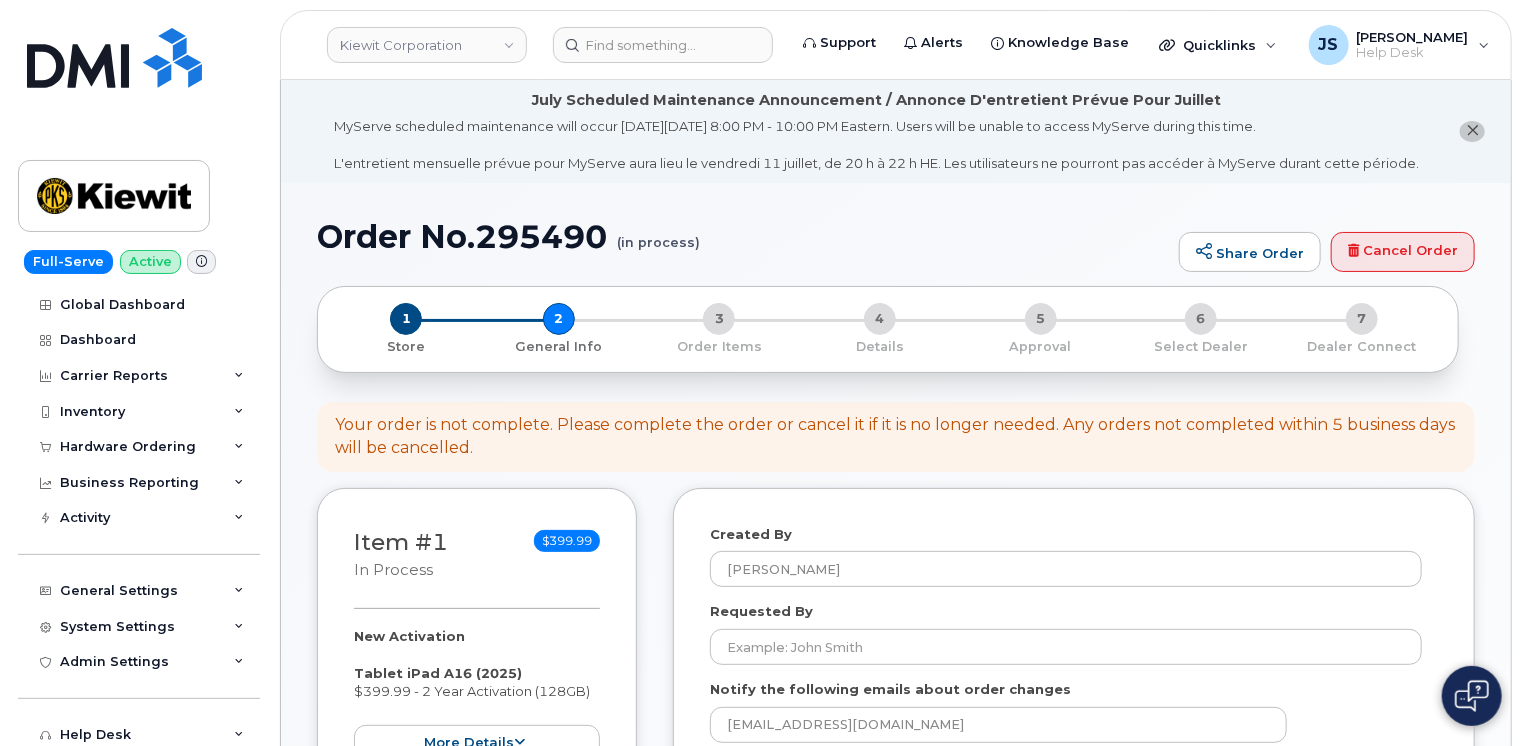 click on "Item #1
in process
$399.99
New Activation
Tablet iPad A16 (2025)
$399.99 - 2 Year Activation (128GB)
more details
Request
New Activation
Employee
Carrier Base
Verizon Wireless
Requested Device
Tablet iPad A16 (2025)
Term Details
2 Year Activation (128GB)
Accounting Codes
…
Estimated Device Cost
$399.99
Estimated Shipping Charge
$0.00
Estimated Total
(Device & Accessories)
$399.99
collapse
Created By
Jacob Shepherd
Requested By
Notify the following emails about order changes
jdshepherd@dminc.com
add another email
Shipping Address
New Address                                     New Address 11455 US Highway 29 10055 Trainstation Cir 3831 Technology Forest Blvd 50 E Elwood St 10656 Highway 23
AB
Search your address..." at bounding box center [896, 918] 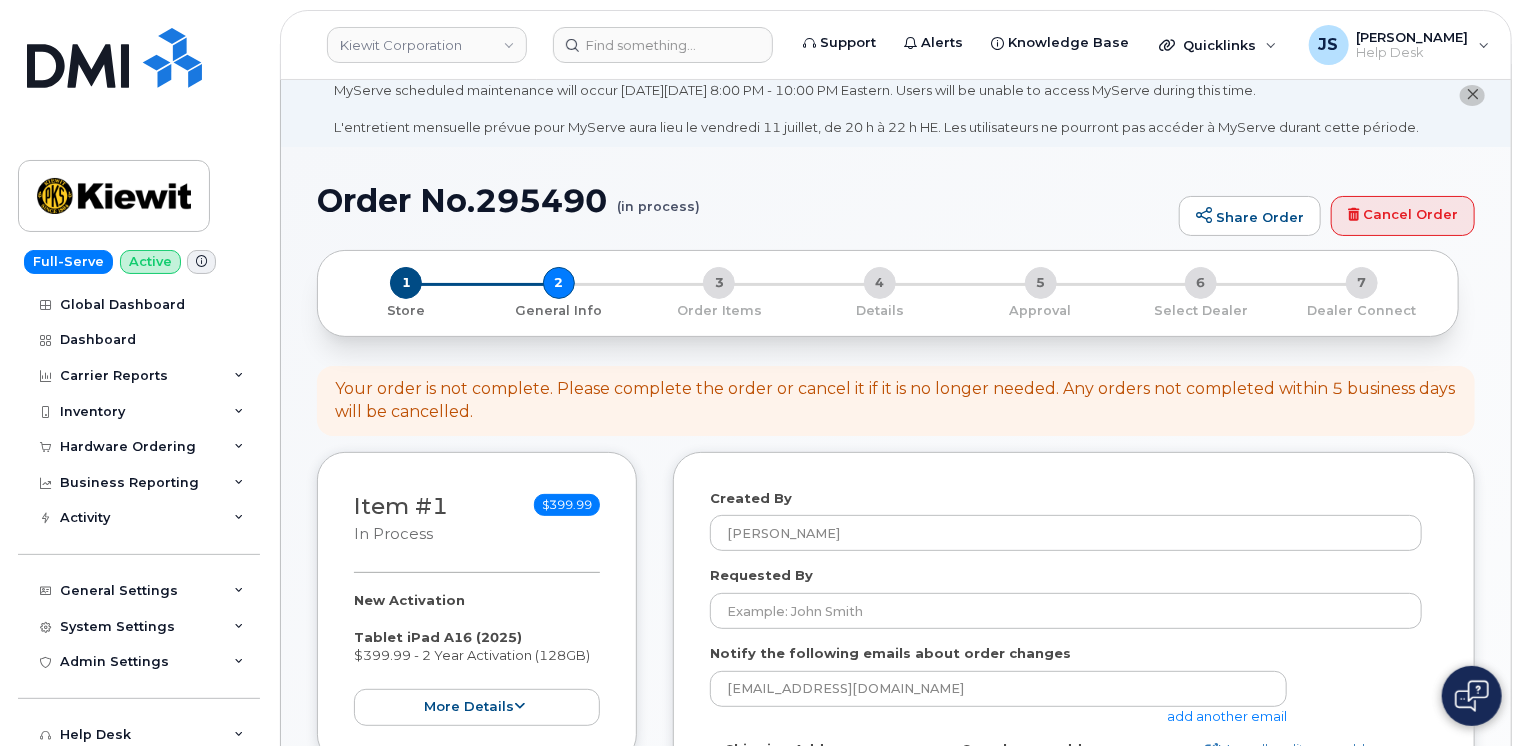 scroll, scrollTop: 40, scrollLeft: 0, axis: vertical 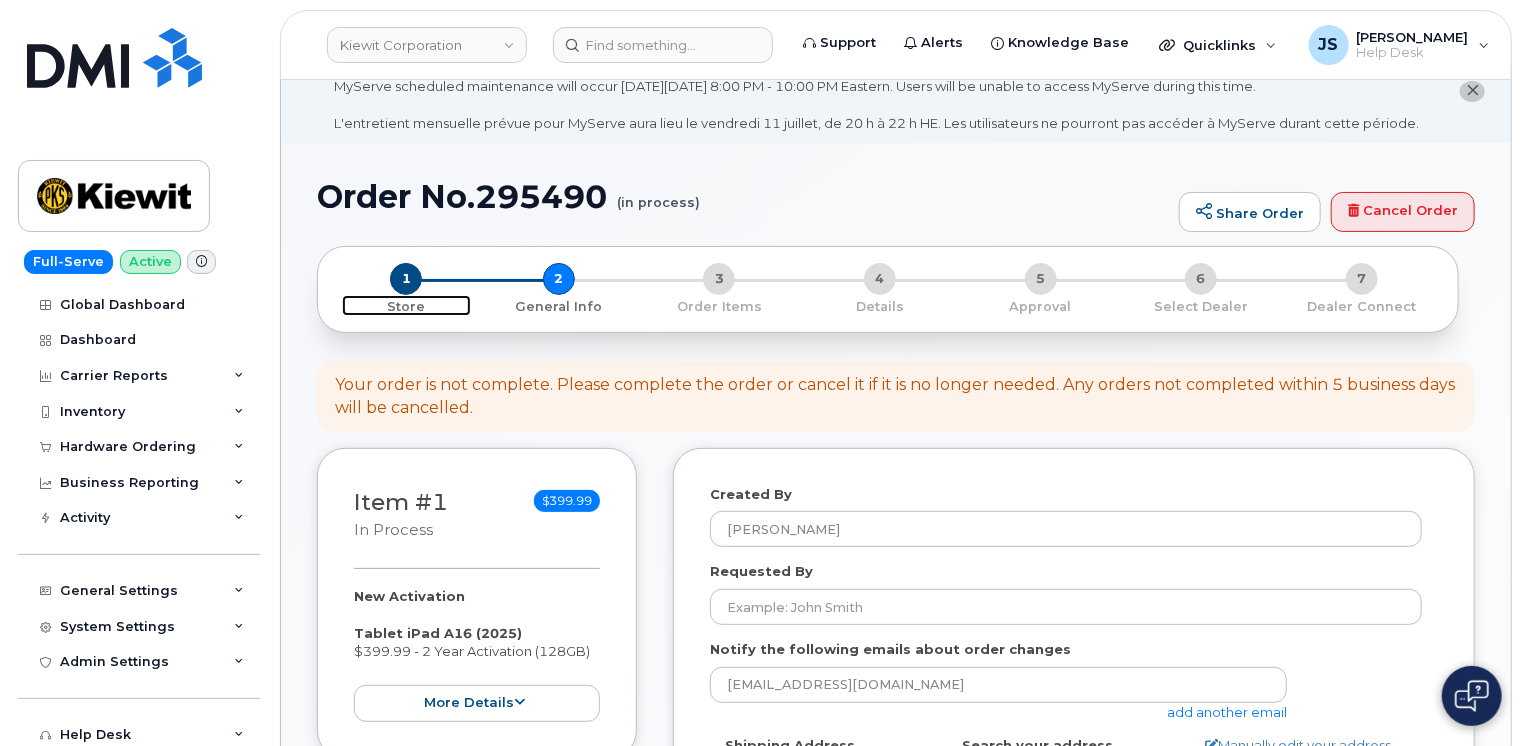 click on "1" at bounding box center (406, 279) 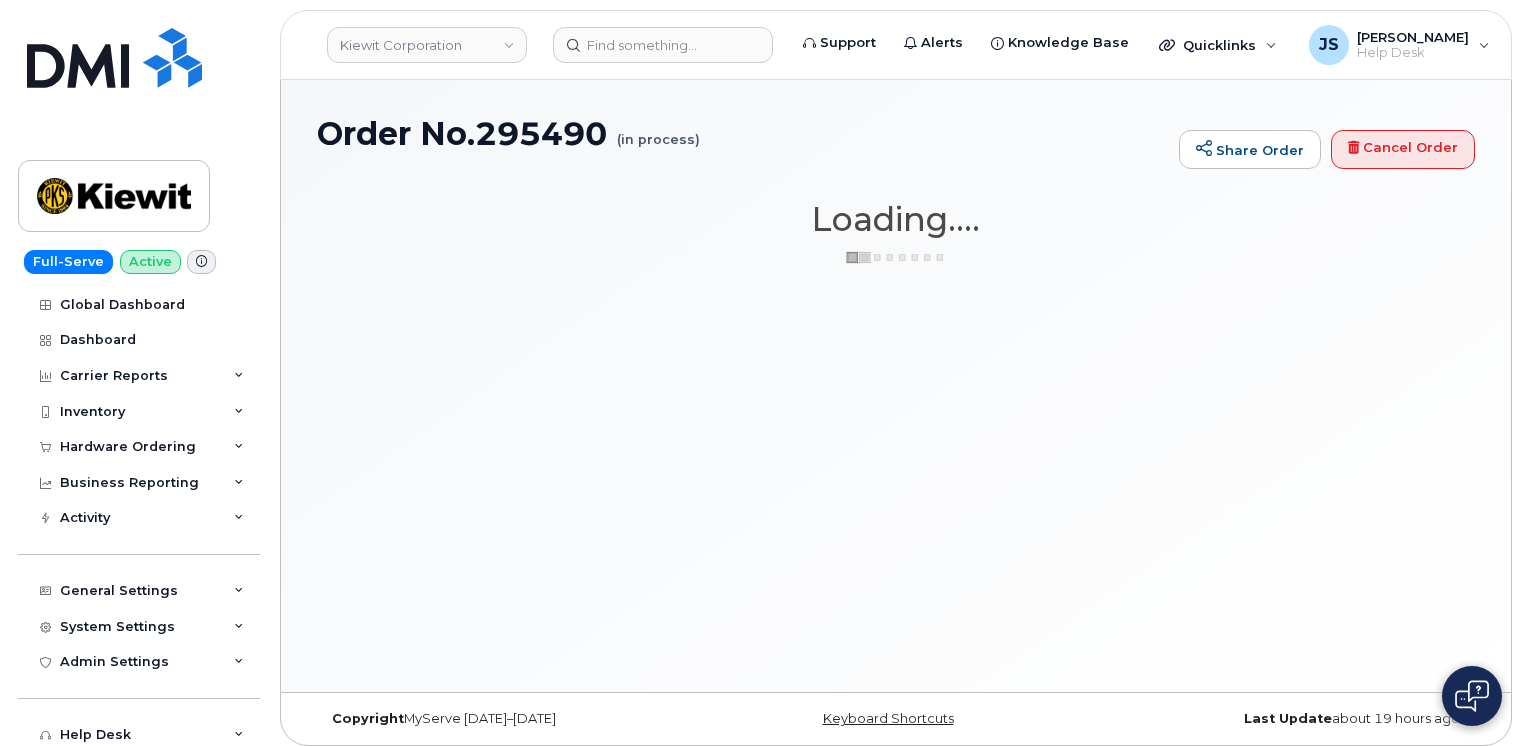 scroll, scrollTop: 0, scrollLeft: 0, axis: both 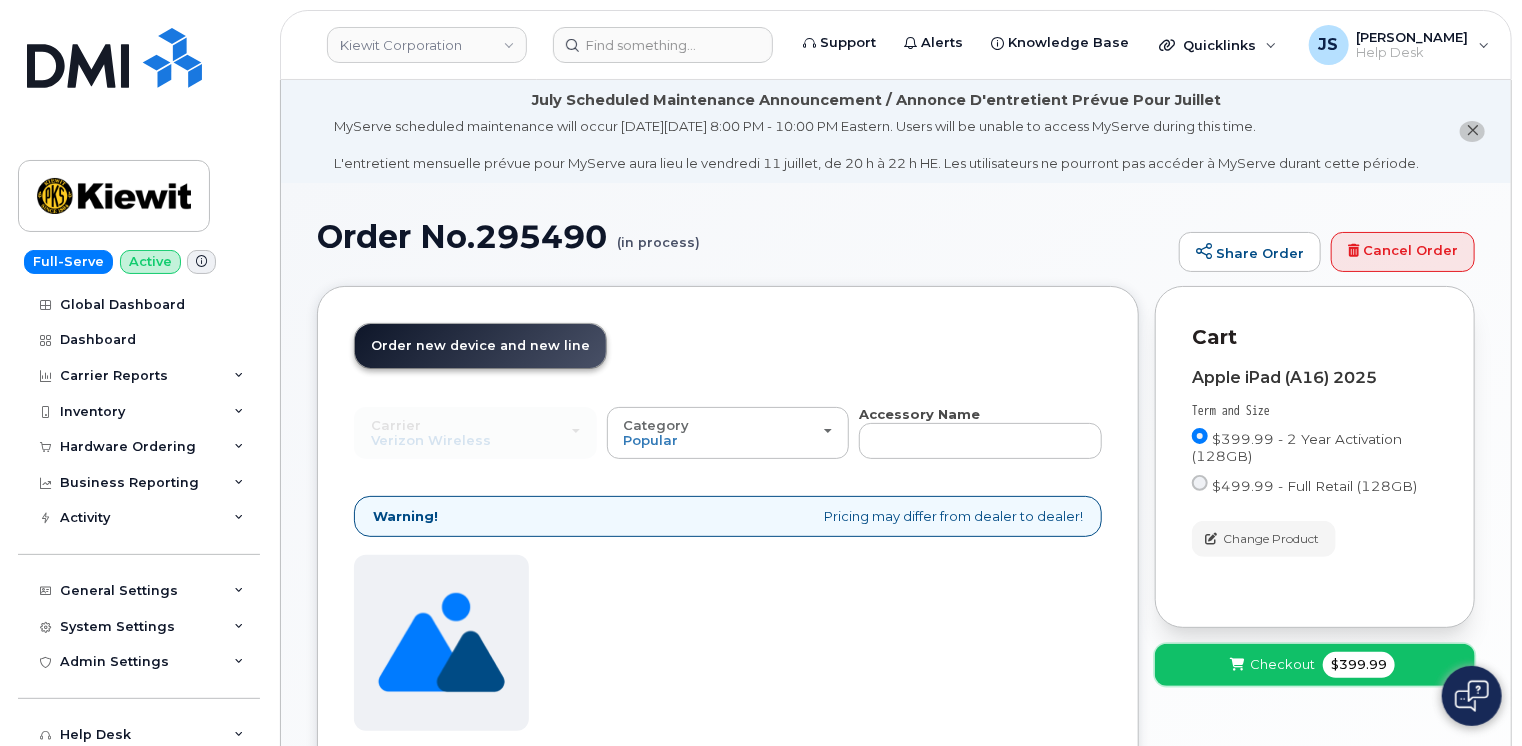 click on "Checkout
$399.99" at bounding box center [1315, 665] 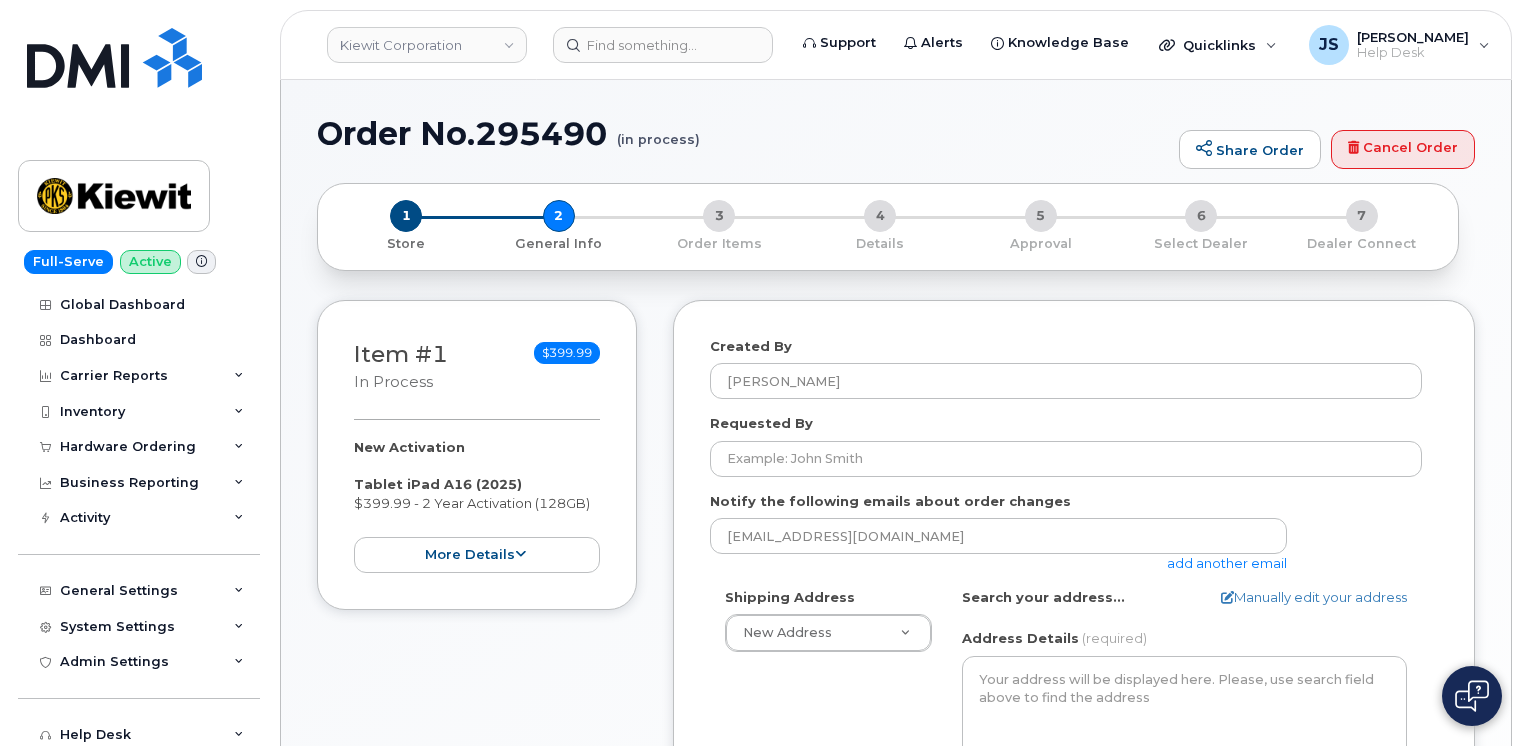select 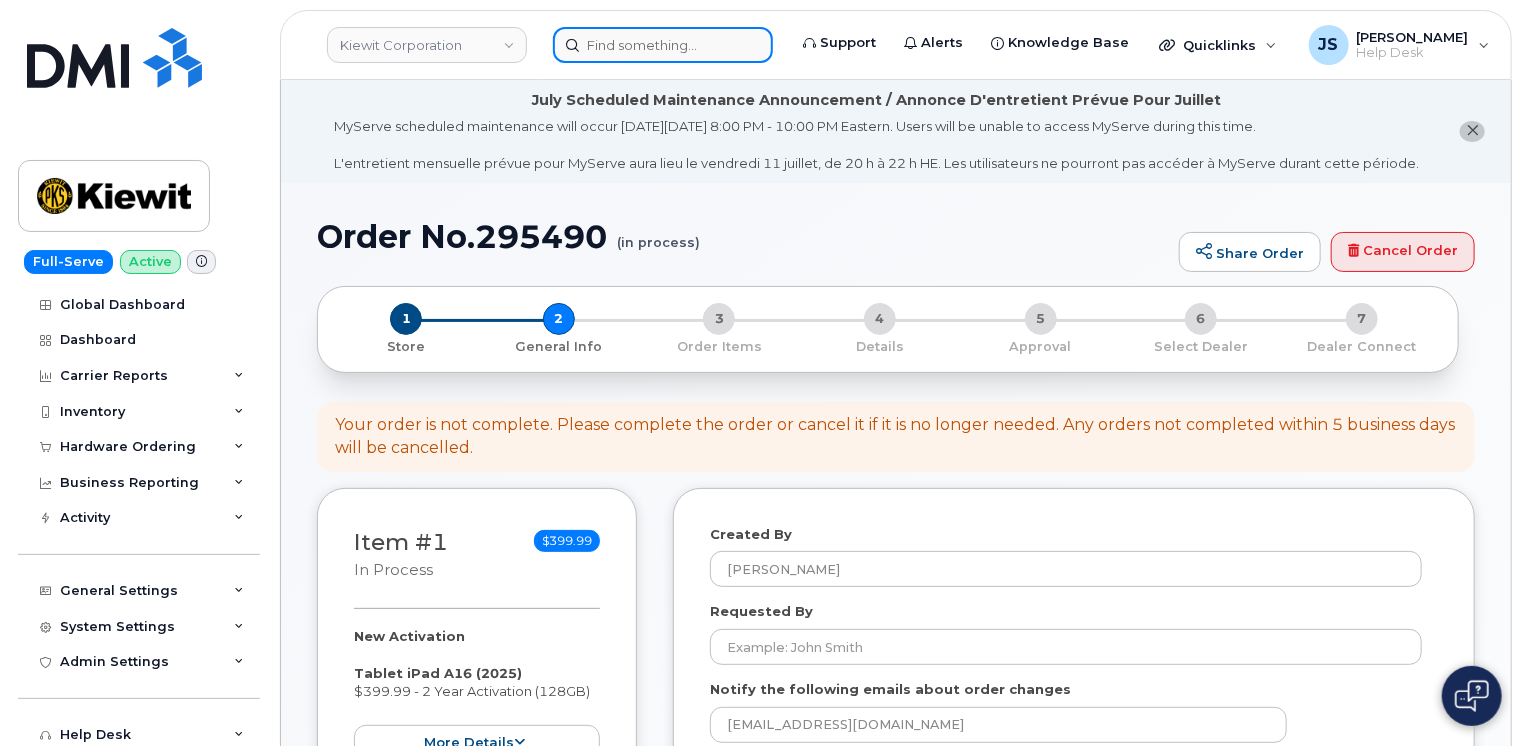 click at bounding box center [663, 45] 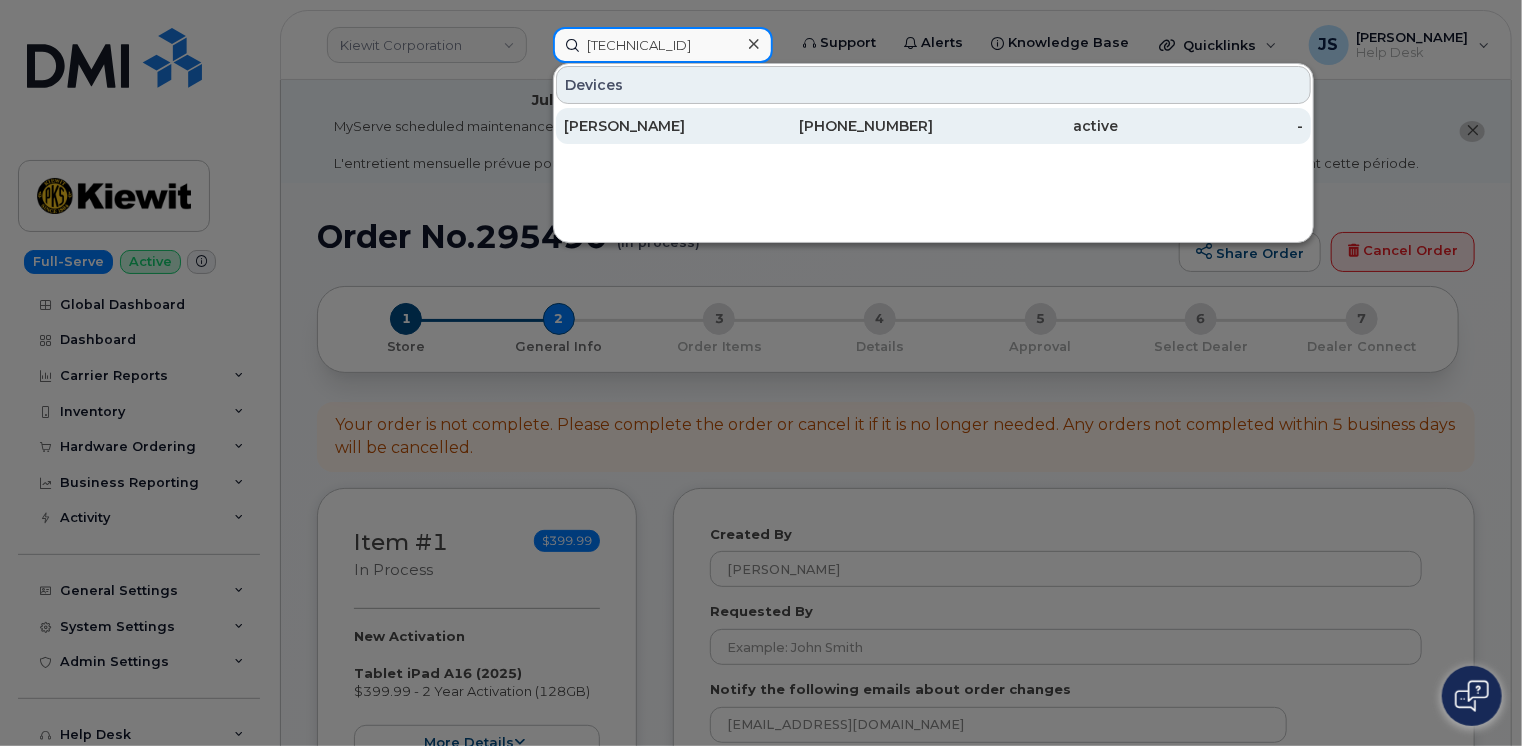 type on "352107431757290" 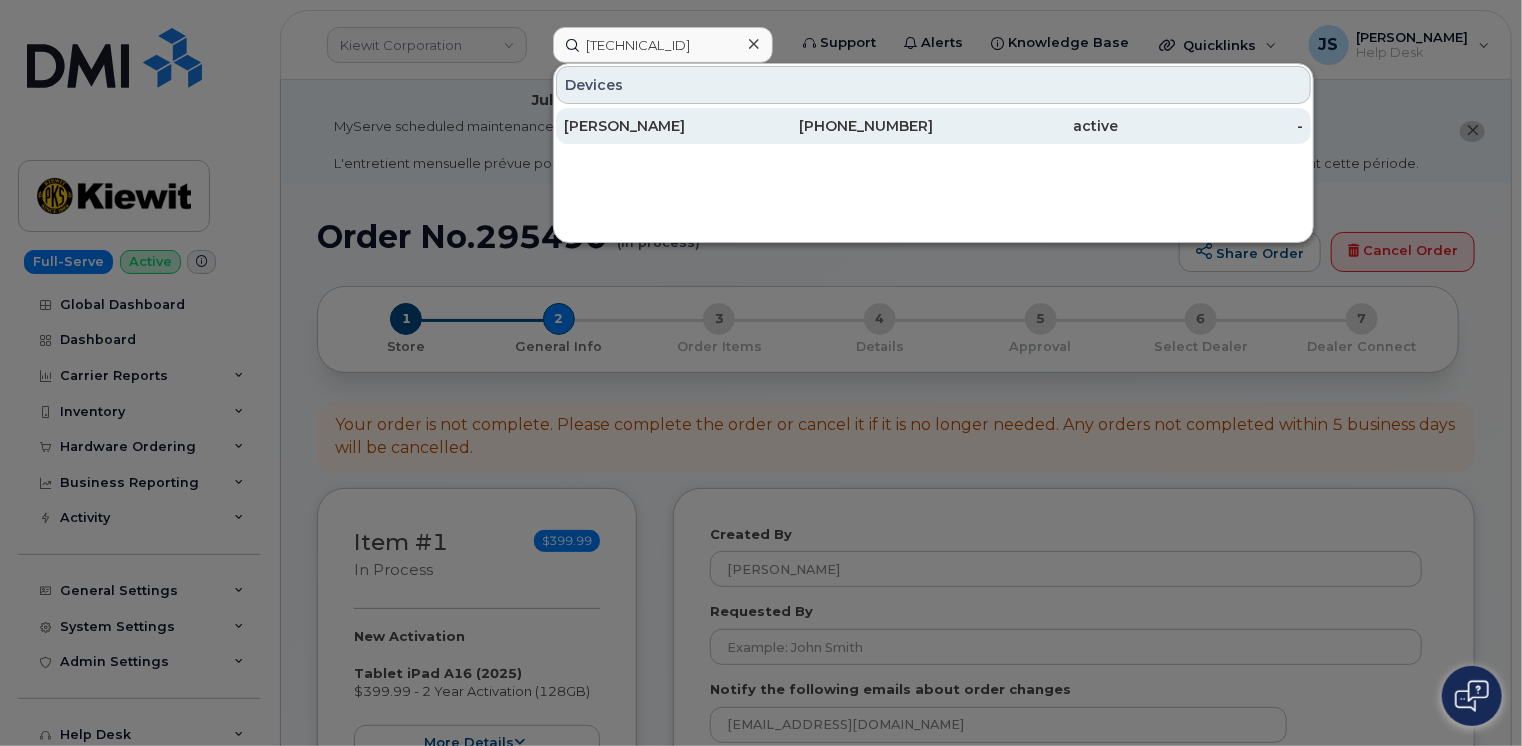 click on "SEAN AHLEMEYER" at bounding box center (656, 126) 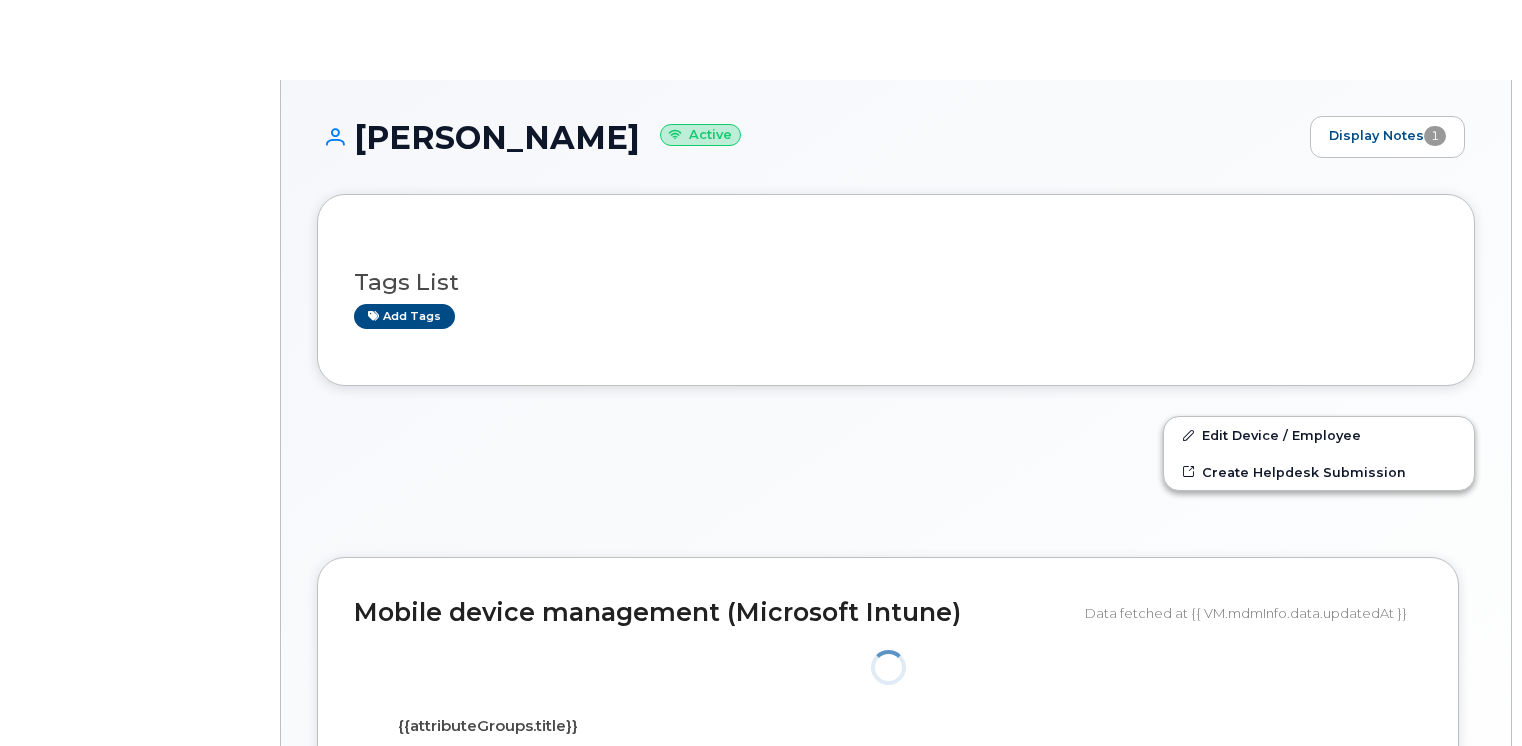 scroll, scrollTop: 0, scrollLeft: 0, axis: both 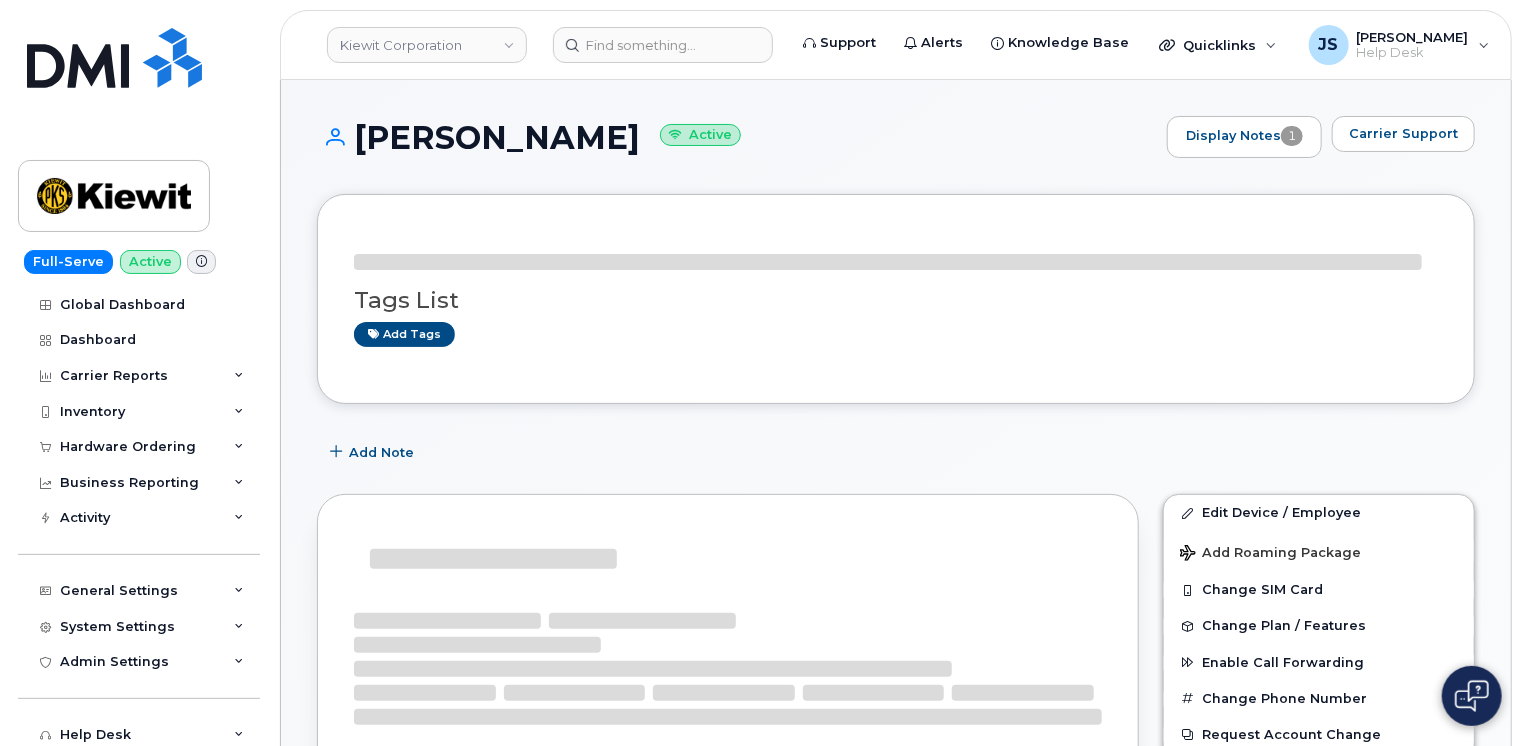 click on "[PERSON_NAME]
Active
Display Notes
1
Carrier Support
Tags List
Add tags
Add Note
Edit Device / Employee
Add Roaming Package
Change SIM Card
Change Plan / Features
Enable Call Forwarding
Change Phone Number
Request Account Change
Block Data Usage
Transfer to Personal
Create Helpdesk Submission
Suspend/Cancel Device
Request Repair
Mobile device management (Microsoft Intune)
Data fetched at 13:54 [DATE]
Serial Number:
L7LJH7LQQ6
IMEI:
[TECHNICAL_ID]
Compliance state:
compliant
Manufacturer:
Apple
Model:
iPad (A16)
OS:
iOS
OS Version:
18.5
Rooted:
False
Device name:
[PERSON_NAME]’s iPad
Phone Number:
[PHONE_NUMBER]
Email:
[PERSON_NAME][EMAIL_ADDRESS][PERSON_NAME][PERSON_NAME][DOMAIN_NAME]
MS Intune ID:
registered" at bounding box center (896, 1186) 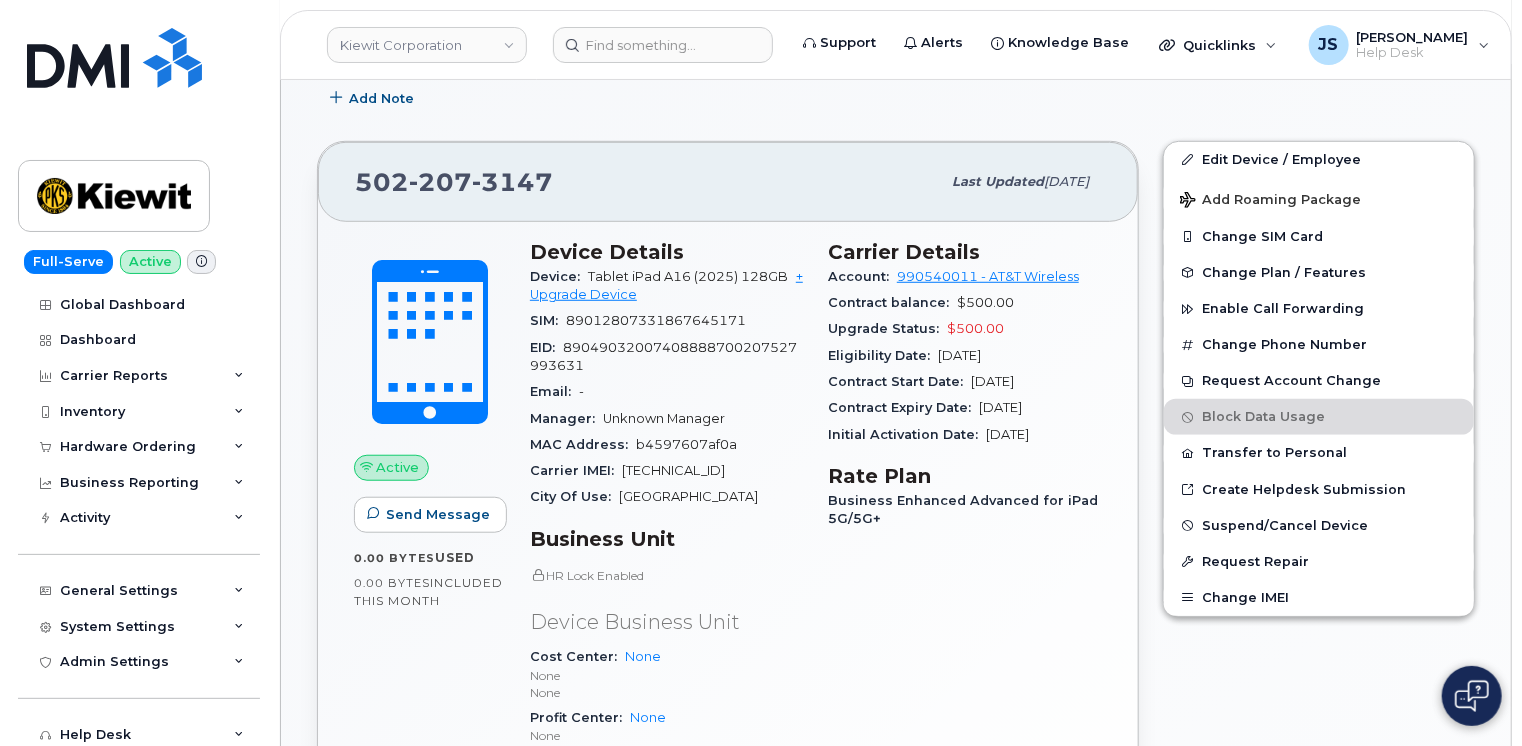 scroll, scrollTop: 826, scrollLeft: 0, axis: vertical 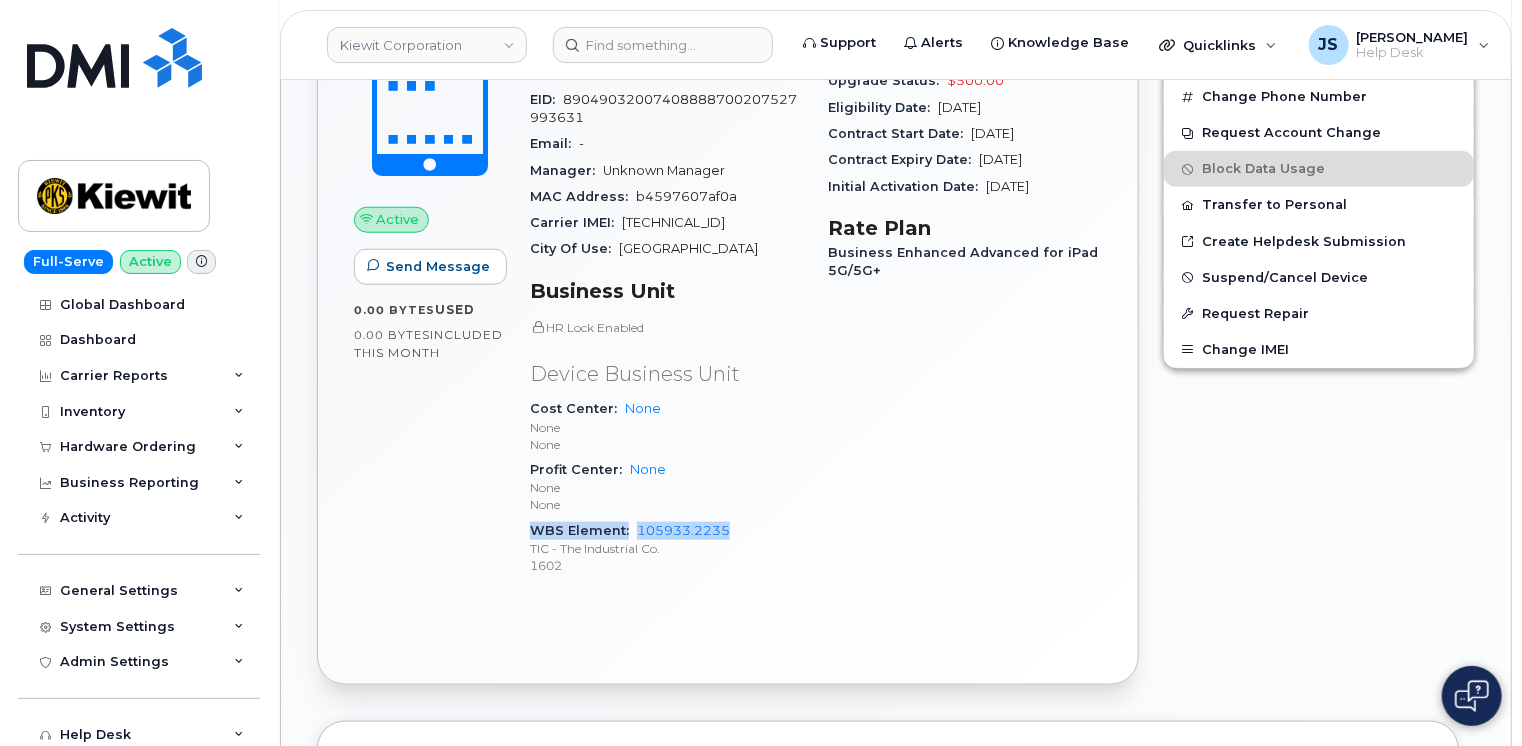 drag, startPoint x: 732, startPoint y: 528, endPoint x: 532, endPoint y: 530, distance: 200.01 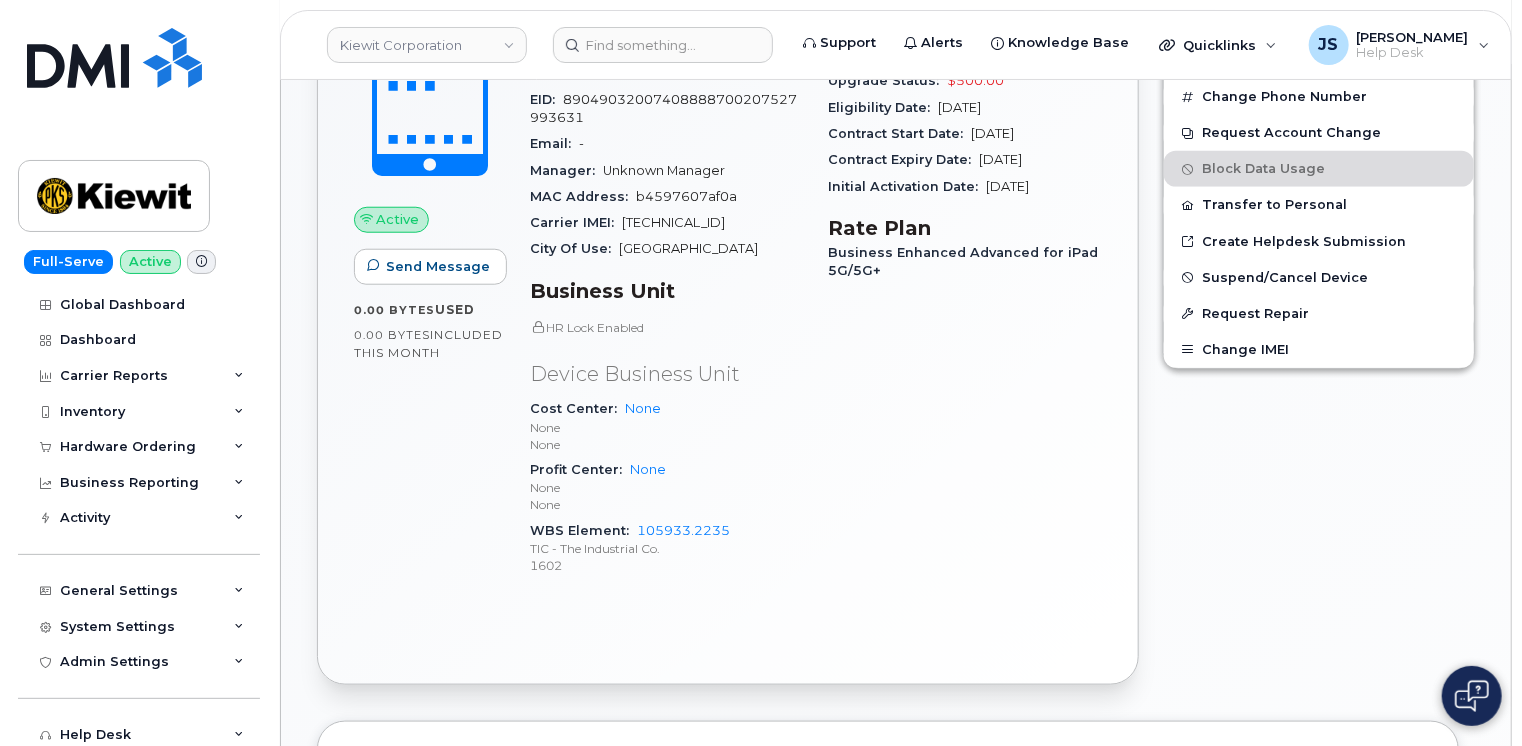 click on "Edit Device / Employee
Add Roaming Package
Change SIM Card
Change Plan / Features
Enable Call Forwarding
Change Phone Number
Request Account Change
Block Data Usage
Transfer to Personal
Create Helpdesk Submission
Suspend/Cancel Device
Request Repair
Change IMEI" at bounding box center (1319, 289) 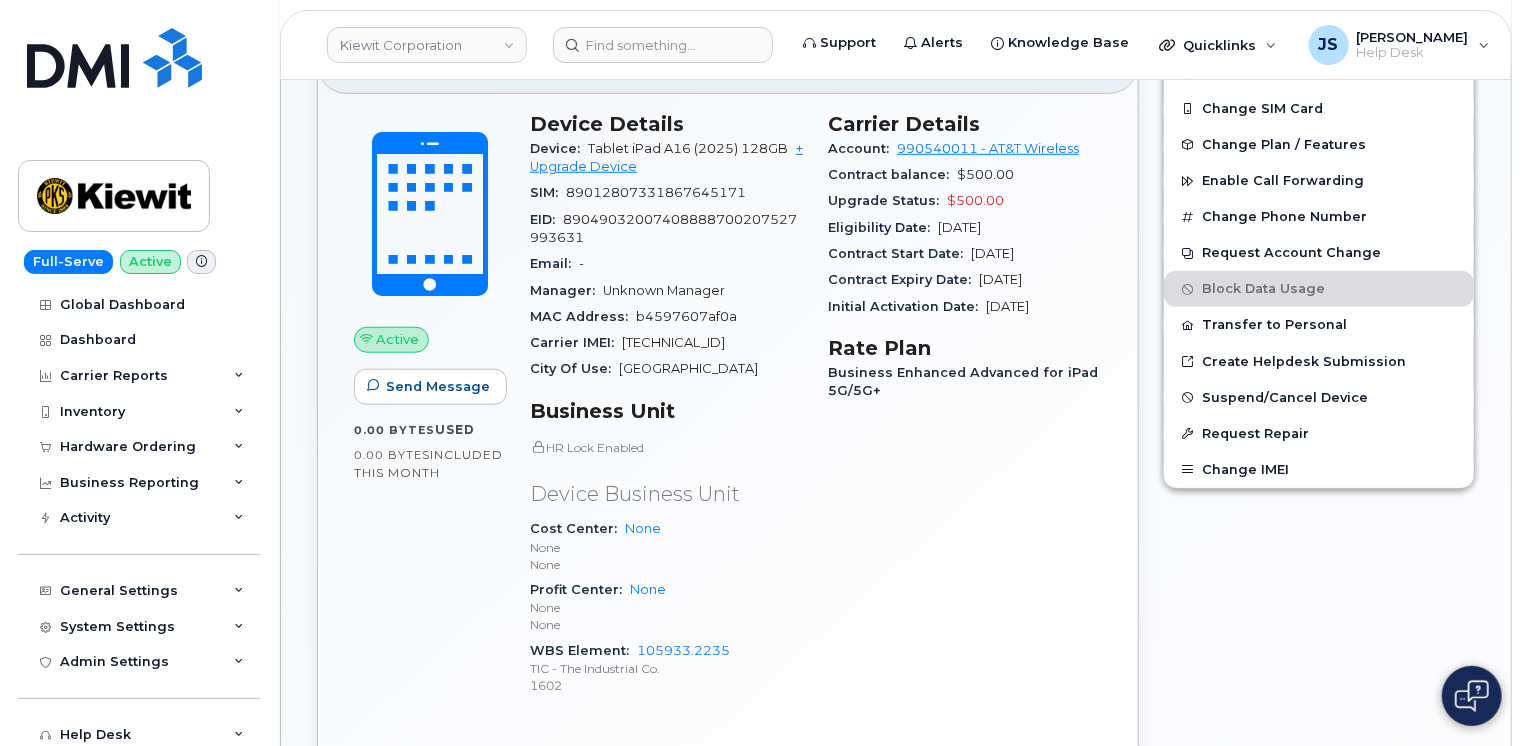 scroll, scrollTop: 666, scrollLeft: 0, axis: vertical 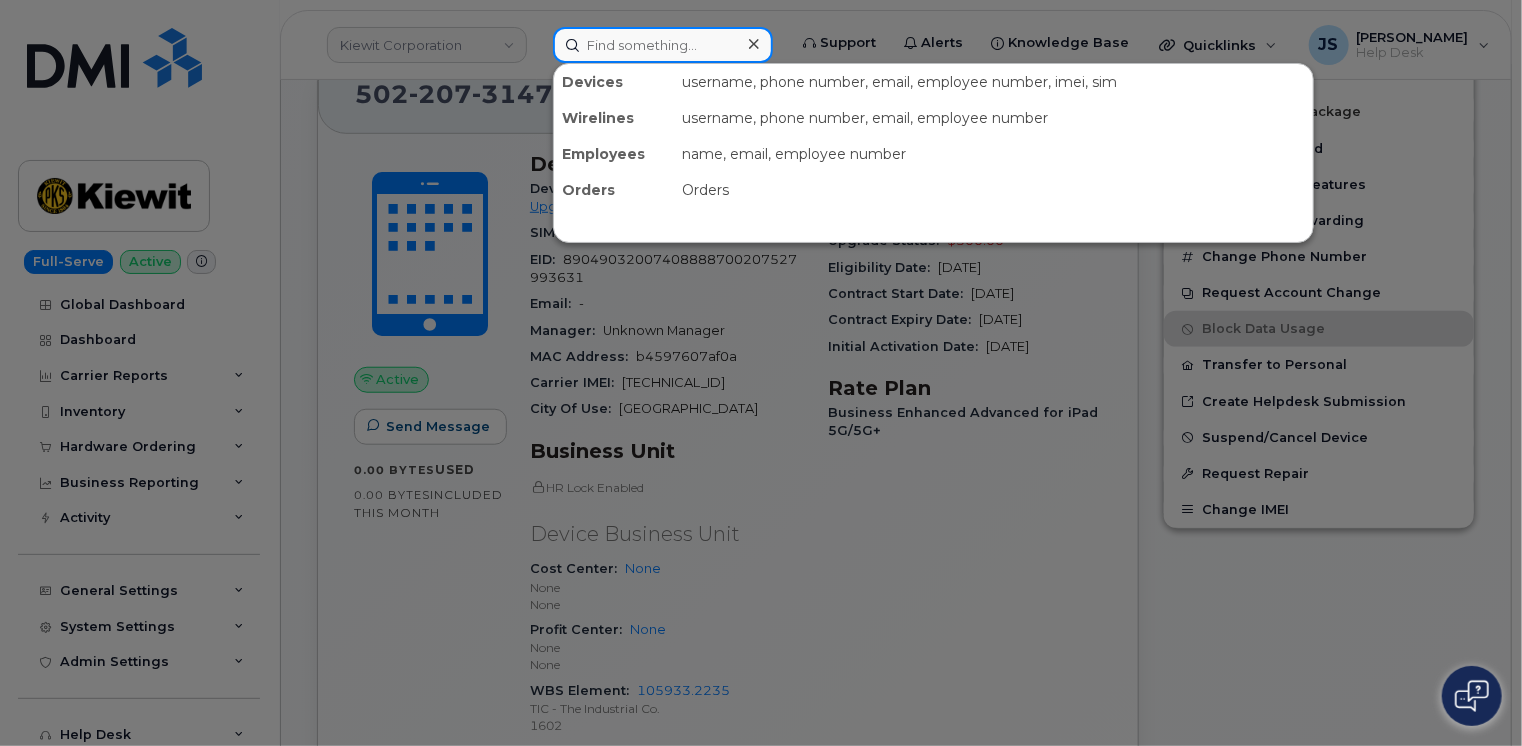 click at bounding box center (663, 45) 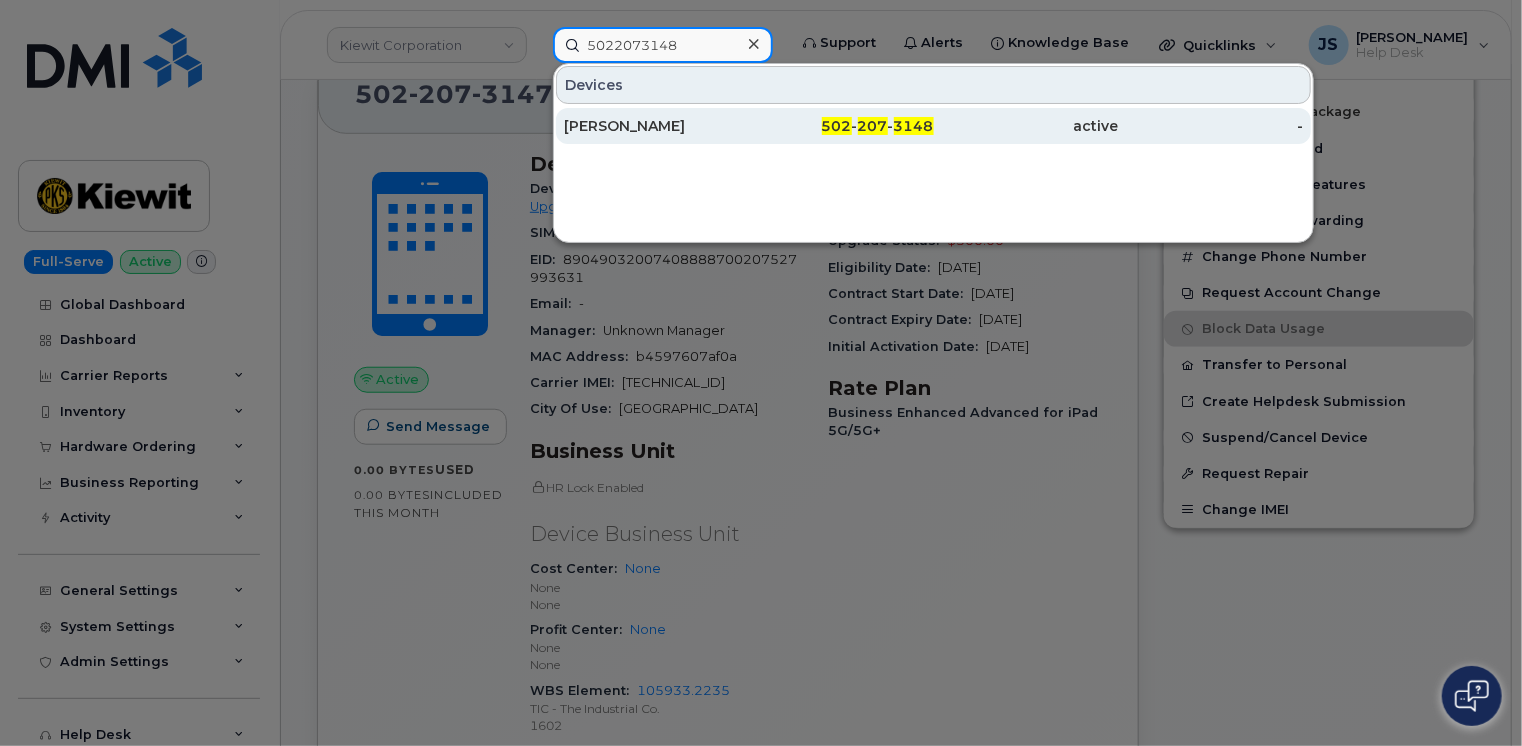 type on "5022073148" 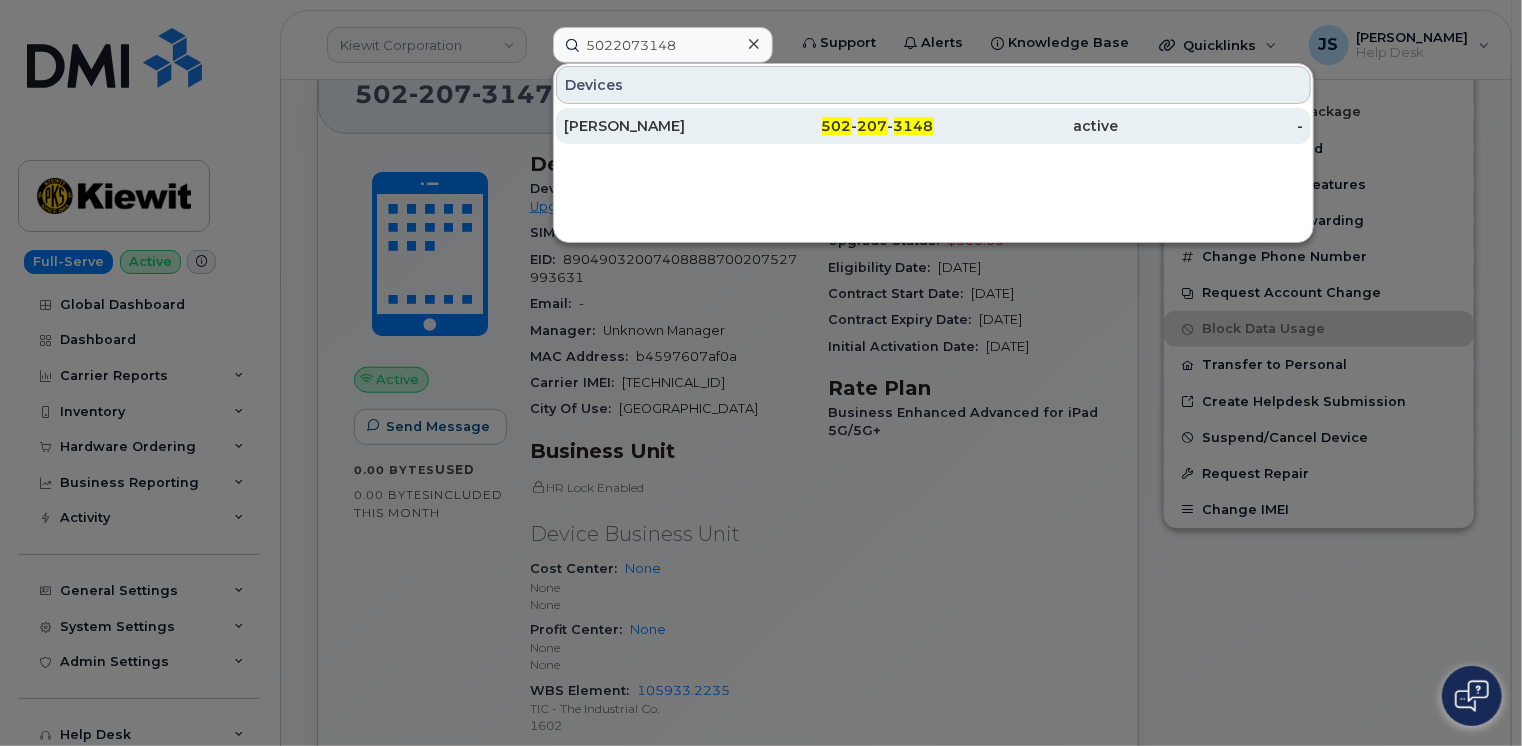 click on "VALERIA DURAN" at bounding box center (656, 126) 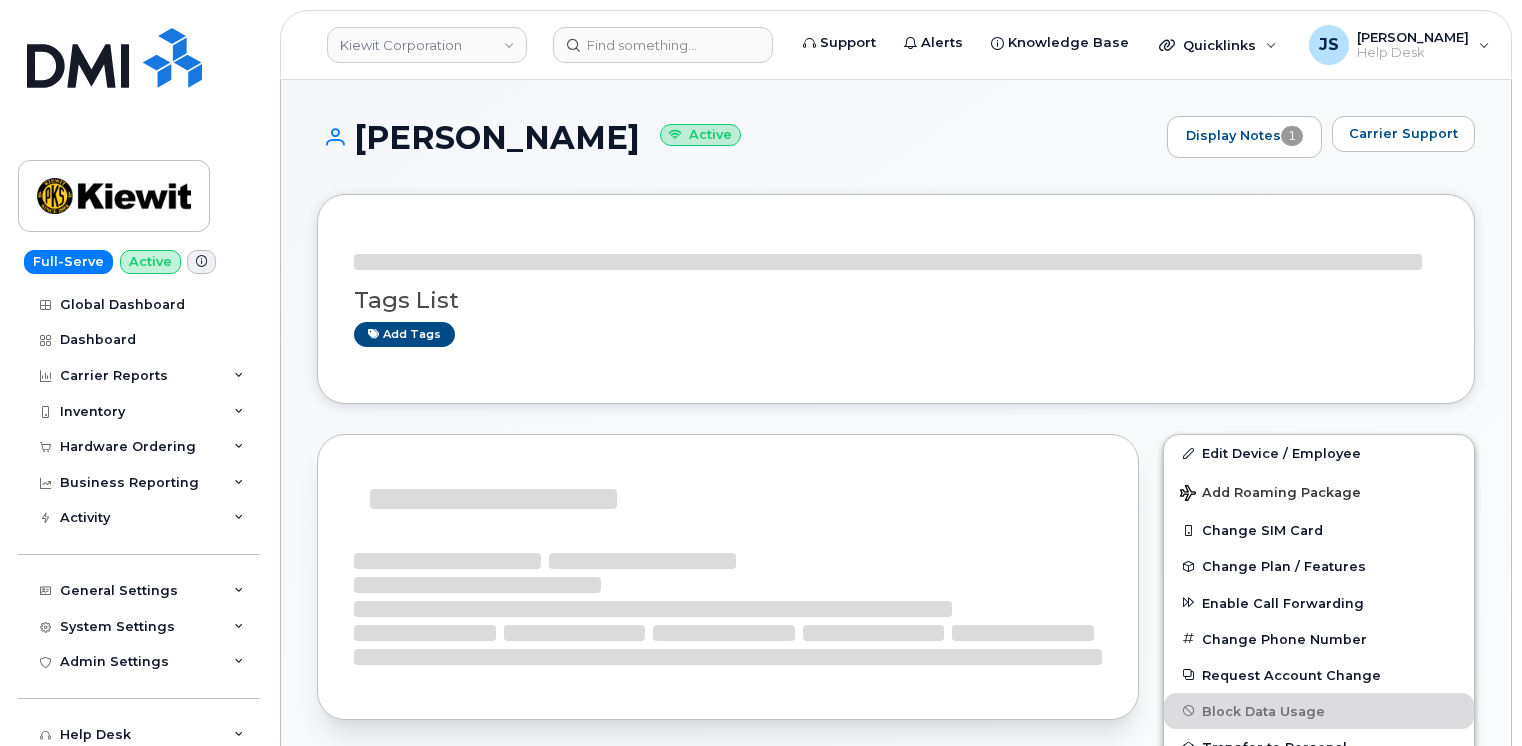 scroll, scrollTop: 0, scrollLeft: 0, axis: both 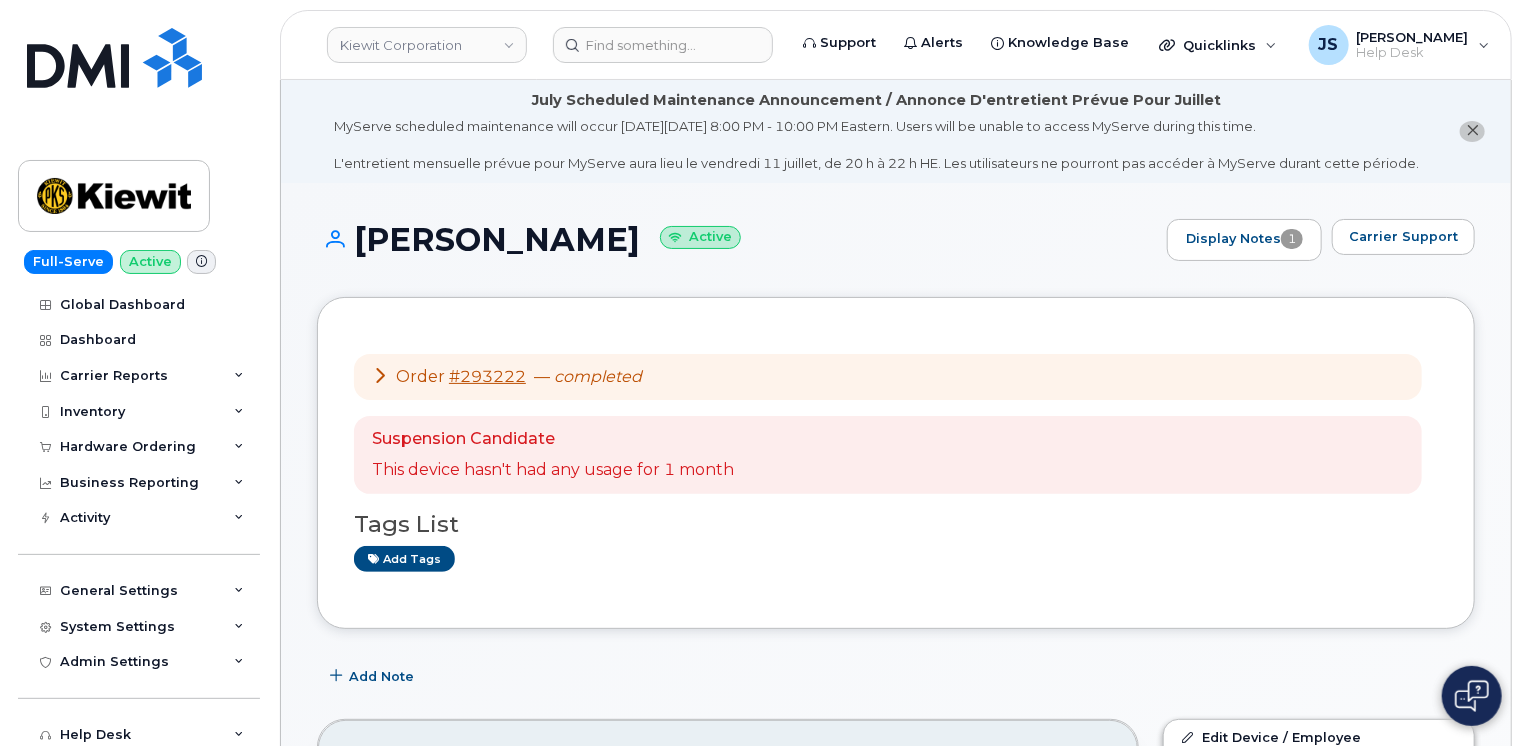 click on "[PERSON_NAME]
Active
Display Notes
1
Carrier Support
Order #293222 — completed Suspension Candidate This device hasn't had any usage for 1 month
Tags List
Add tags
Add Note
[PHONE_NUMBER] Last updated  [DATE] Active Send Message 0.00 Bytes  used 0.00 Bytes  included this month Device Details Device: Tablet iPad A16 (2025) 128GB + Upgrade Device SIM: [TECHNICAL_ID] EID: 89049032007408888700218736776445 Email: - Manager: Unknown Manager MAC Address: b4597608f106 Carrier IMEI: [TECHNICAL_ID] City Of Use: [GEOGRAPHIC_DATA] Business Unit HR Lock Enabled Device Business Unit Cost Center: None None None Profit Center: None None None WBS Element: 105933.2235 TIC - The Industrial Co. 1602 Carrier Details Account: 990540011 - AT&T Wireless Contract balance: $500.00 Upgrade Status: $500.00 Eligibility Date: [DATE] Contract Start Date: [DATE] Contract Expiry Date: [DATE] Initial Activation Date:" at bounding box center (896, 1446) 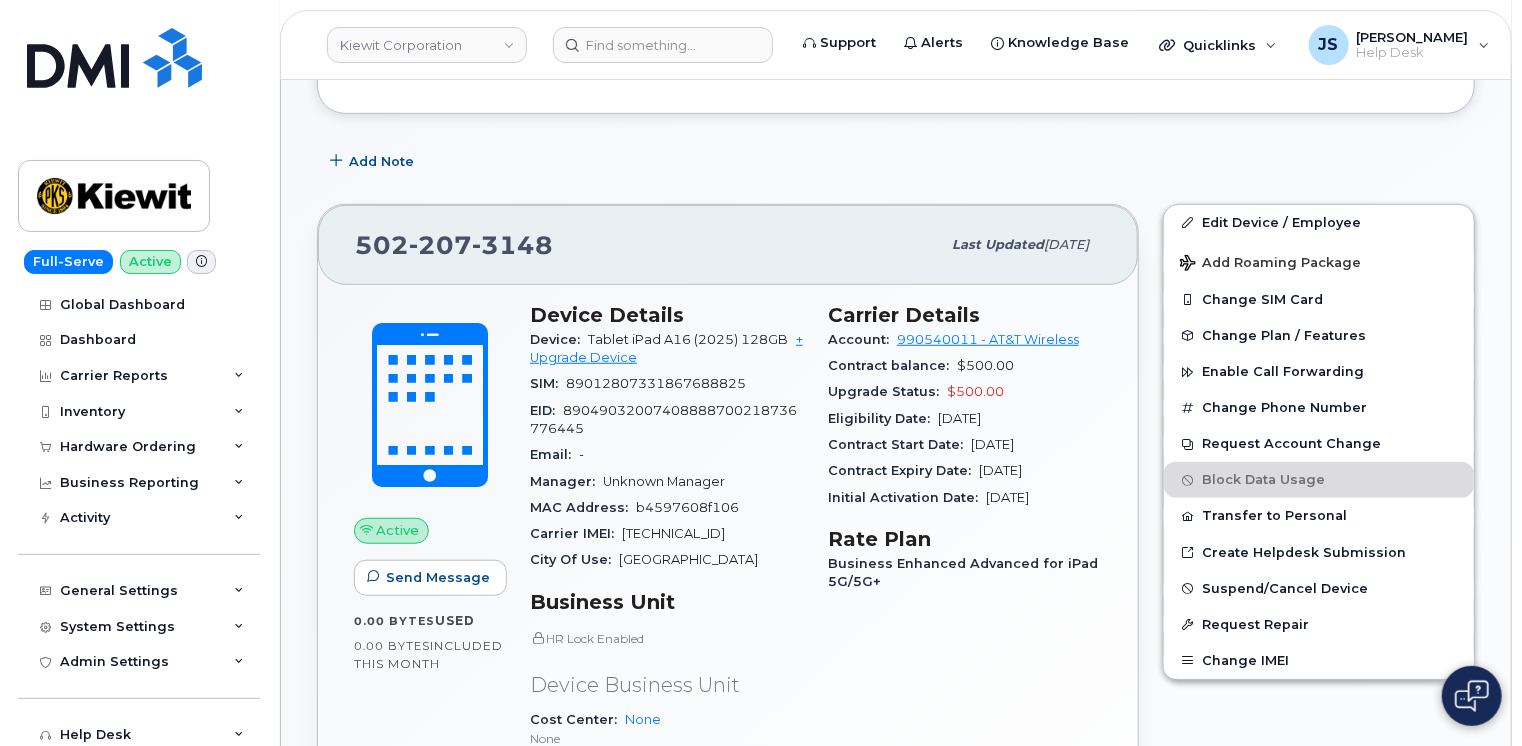 scroll, scrollTop: 520, scrollLeft: 0, axis: vertical 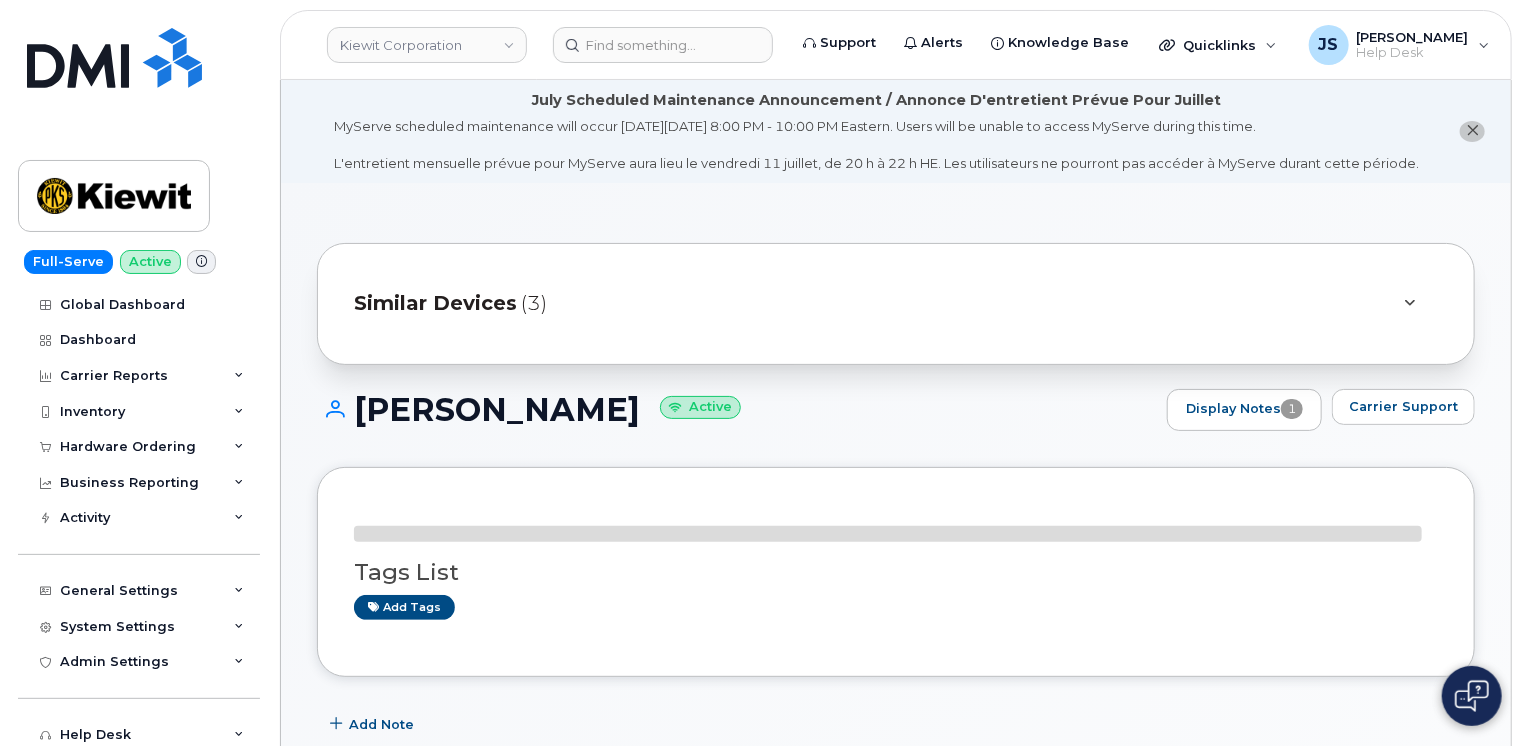 click on "Similar Devices (3)
SEAN AHLEMEYER
Active
Display Notes
1
Carrier Support
Tags List
Add tags
Add Note
Edit Device / Employee
Add Roaming Package
Change SIM Card
Change Plan / Features
Enable Call Forwarding
Change Phone Number
Request Account Change
Block Data Usage
Transfer to Personal
Create Helpdesk Submission
Suspend/Cancel Device
Request Repair
3 Month Average Usage Device Usage Company Average Voice 0  Minutes 21880  Minutes Text 0 SMS 50 SMS Data 1.41 GB 6.78 MB Past Days Usage No In Month Data Available In Month Data this month  0.00 Bytes three month average  1.41 GB" at bounding box center (896, 1139) 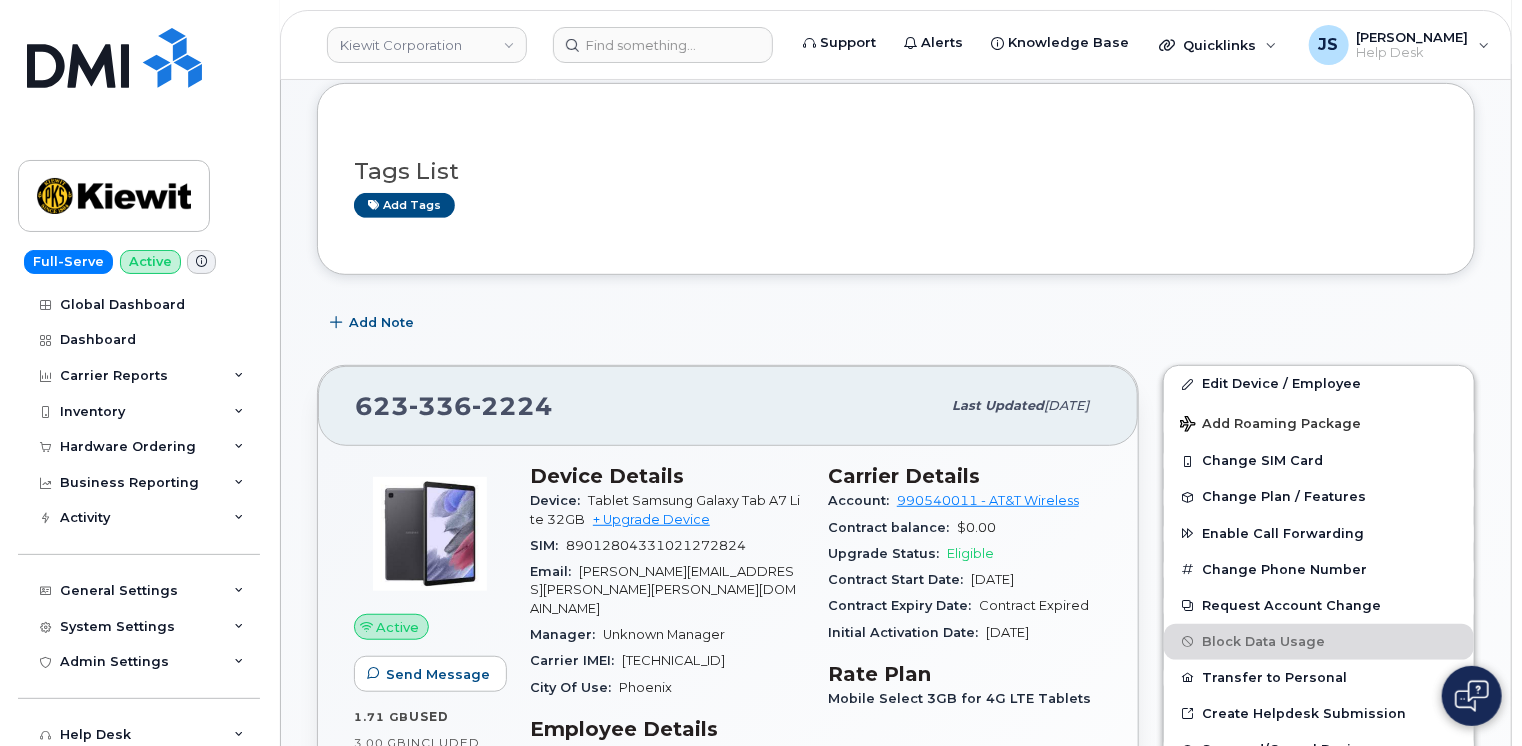 scroll, scrollTop: 400, scrollLeft: 0, axis: vertical 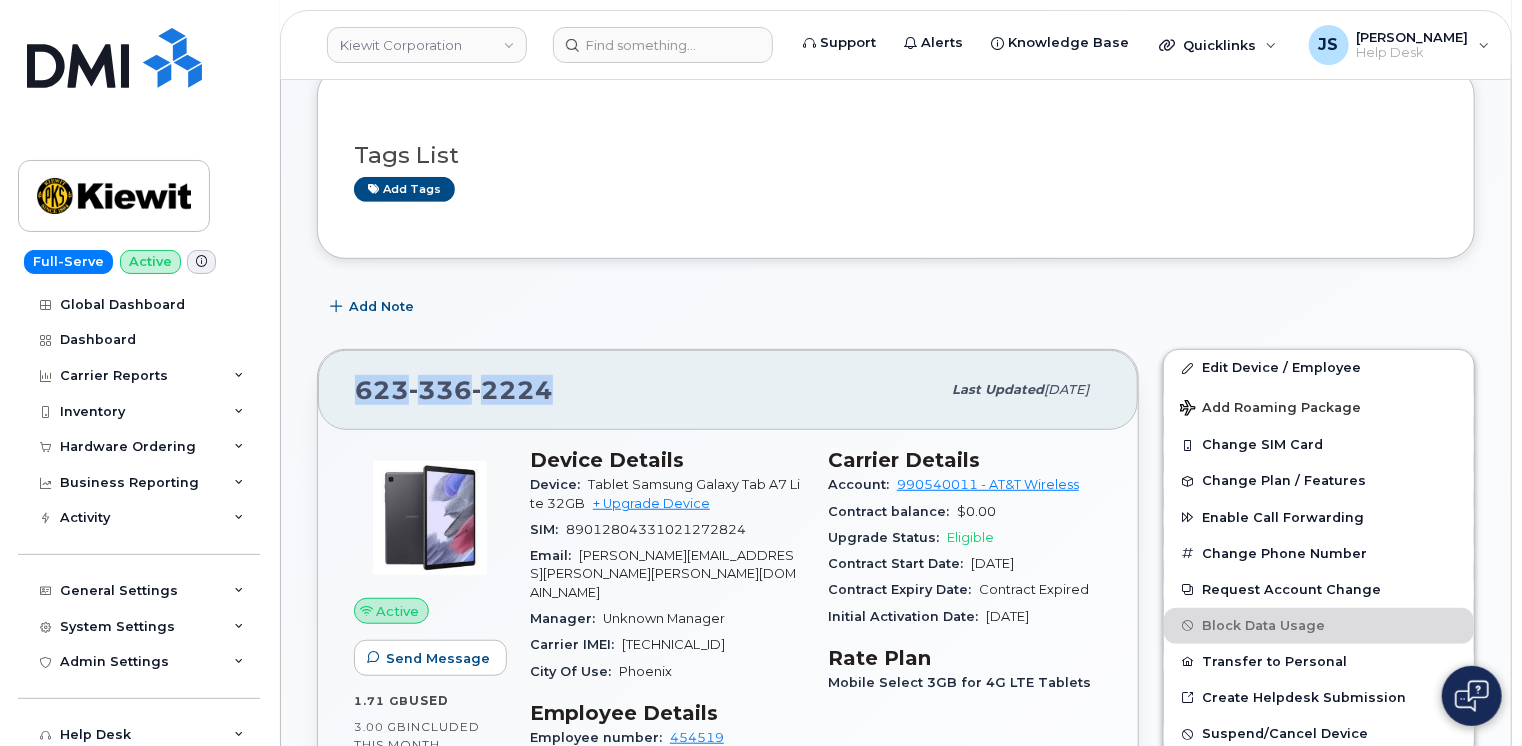 drag, startPoint x: 547, startPoint y: 390, endPoint x: 360, endPoint y: 388, distance: 187.0107 